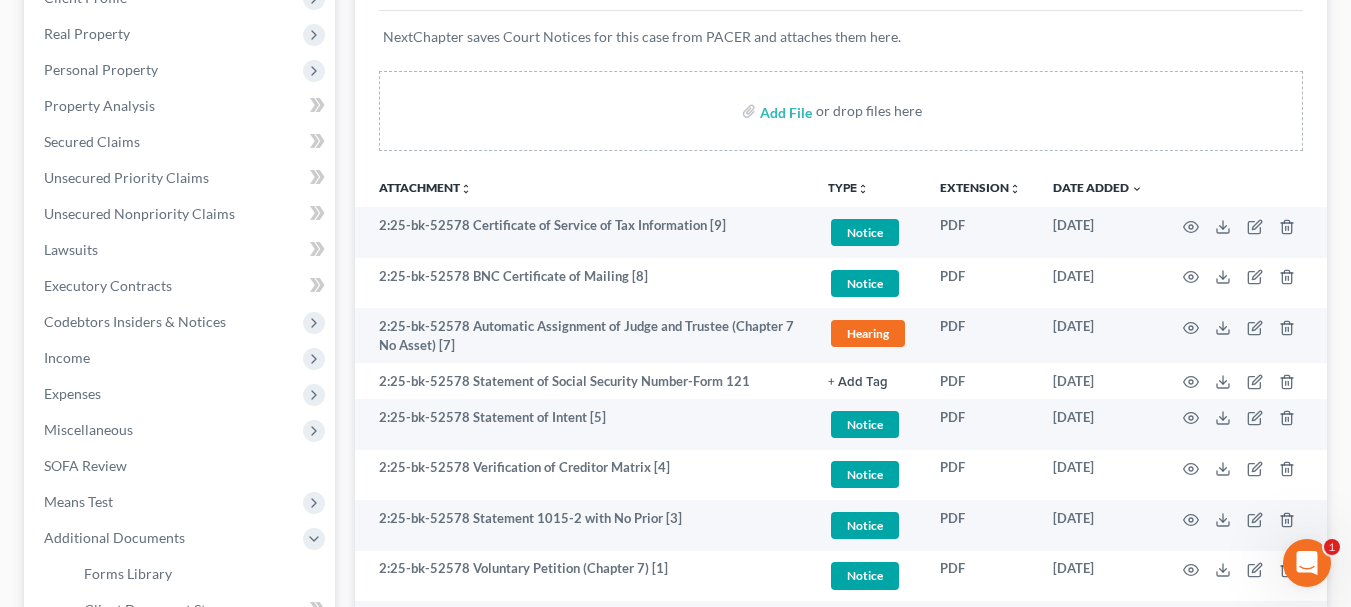 scroll, scrollTop: 29, scrollLeft: 0, axis: vertical 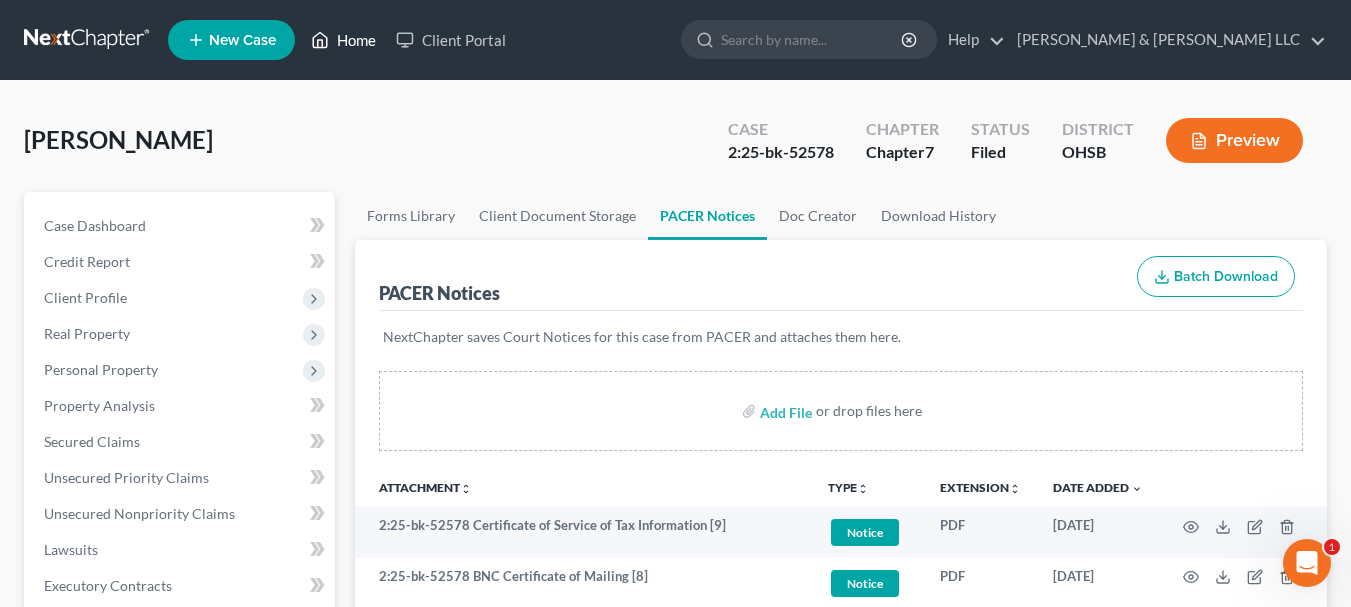 click on "Home" at bounding box center [343, 40] 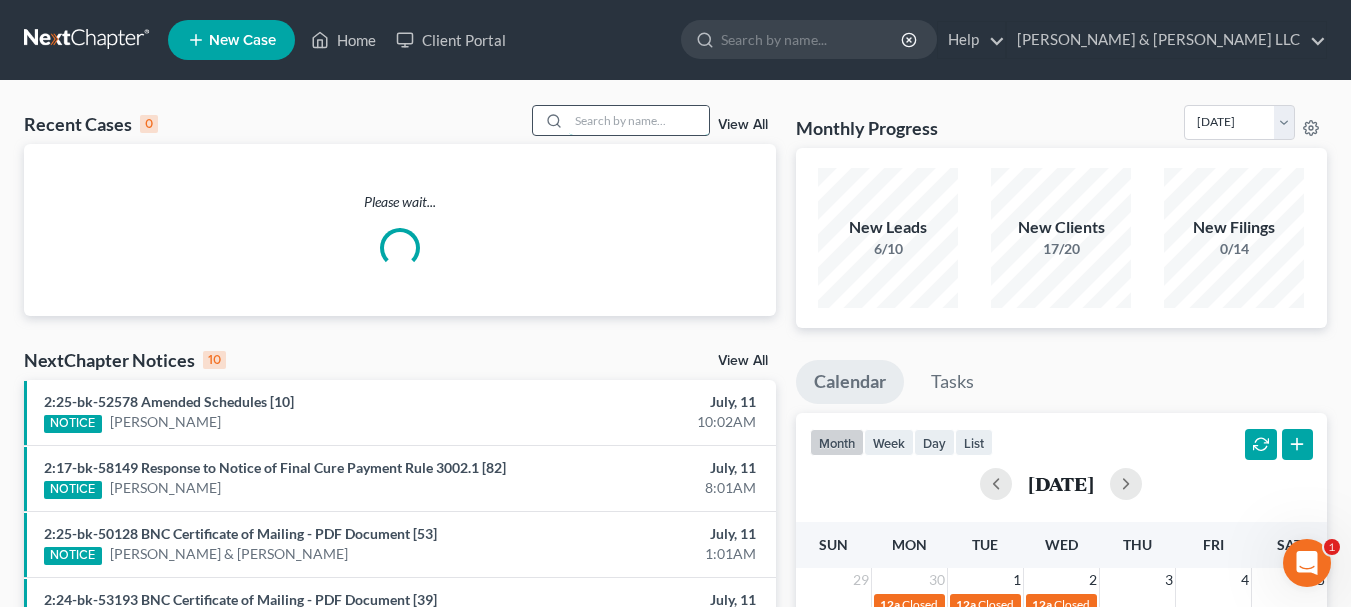 click at bounding box center [639, 120] 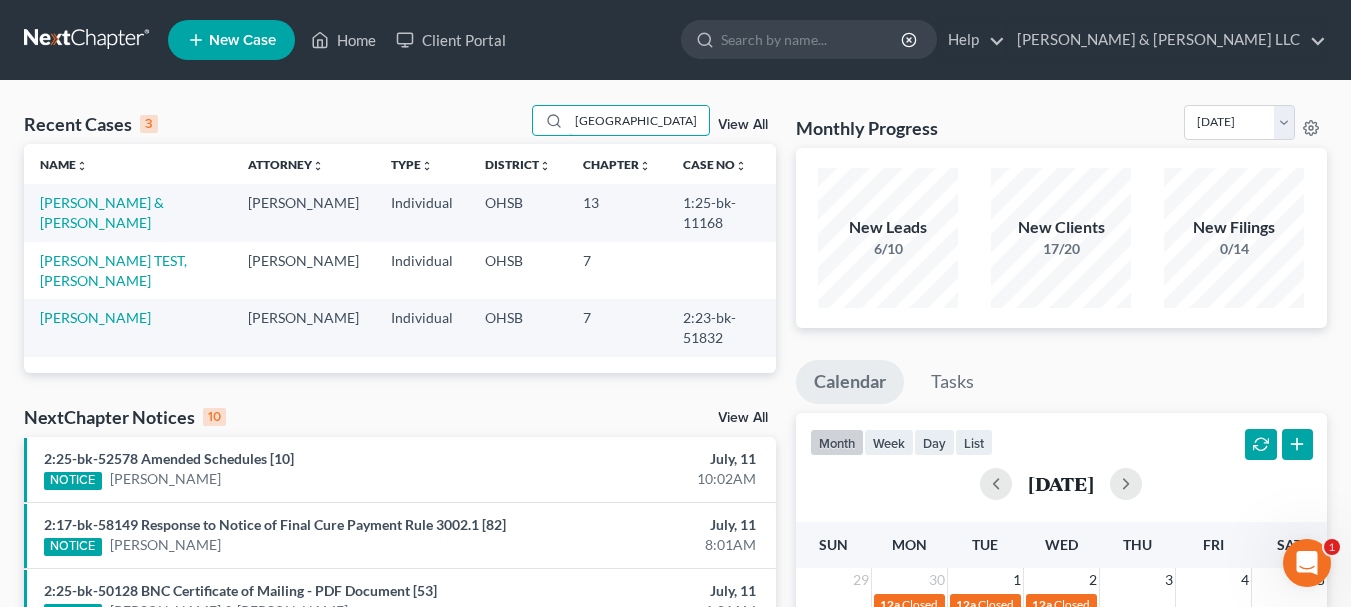type on "metz" 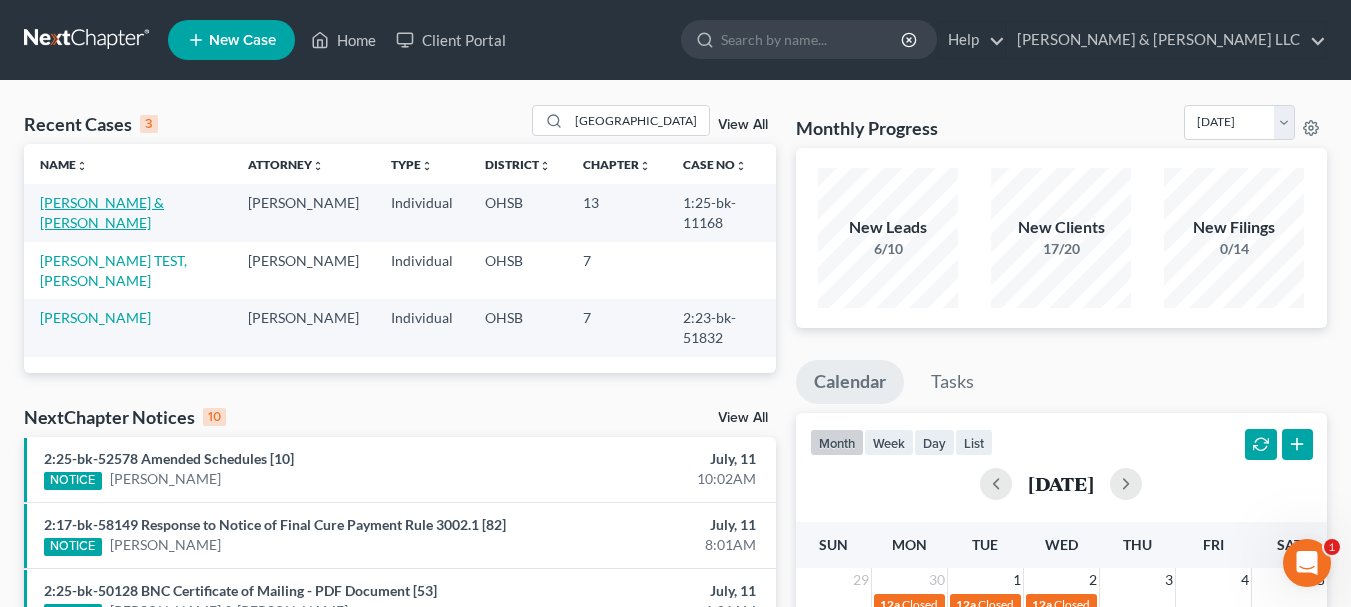 click on "Metzger, Michael & Lauren" at bounding box center (102, 212) 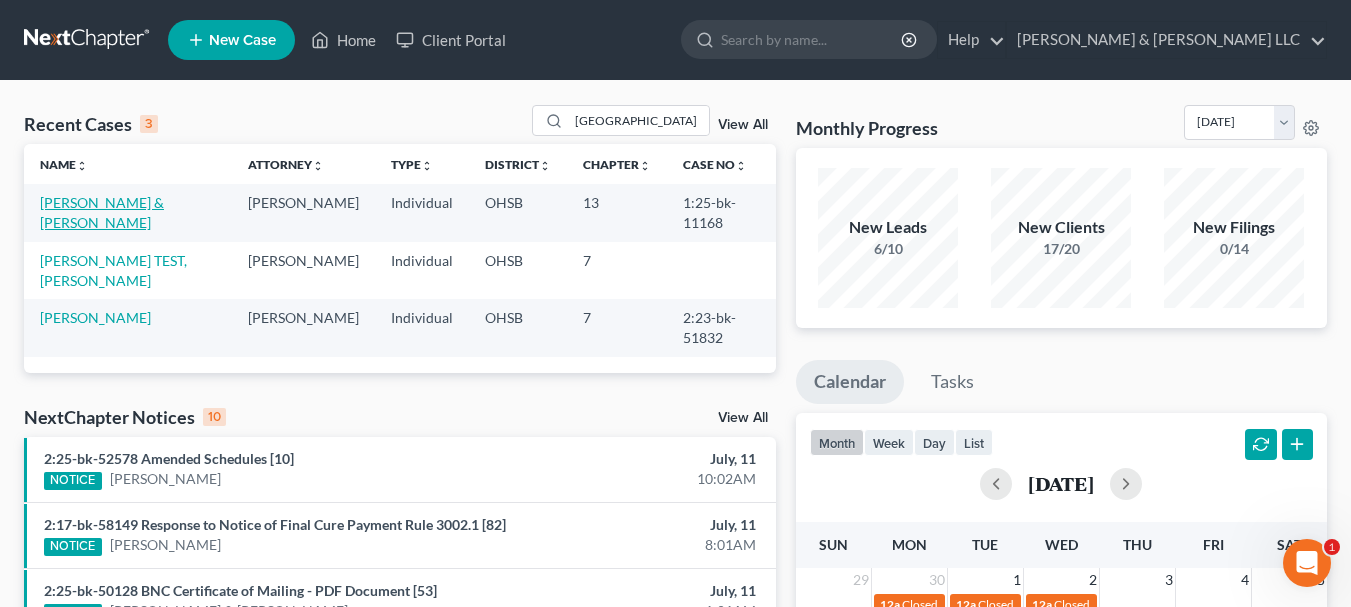 select on "3" 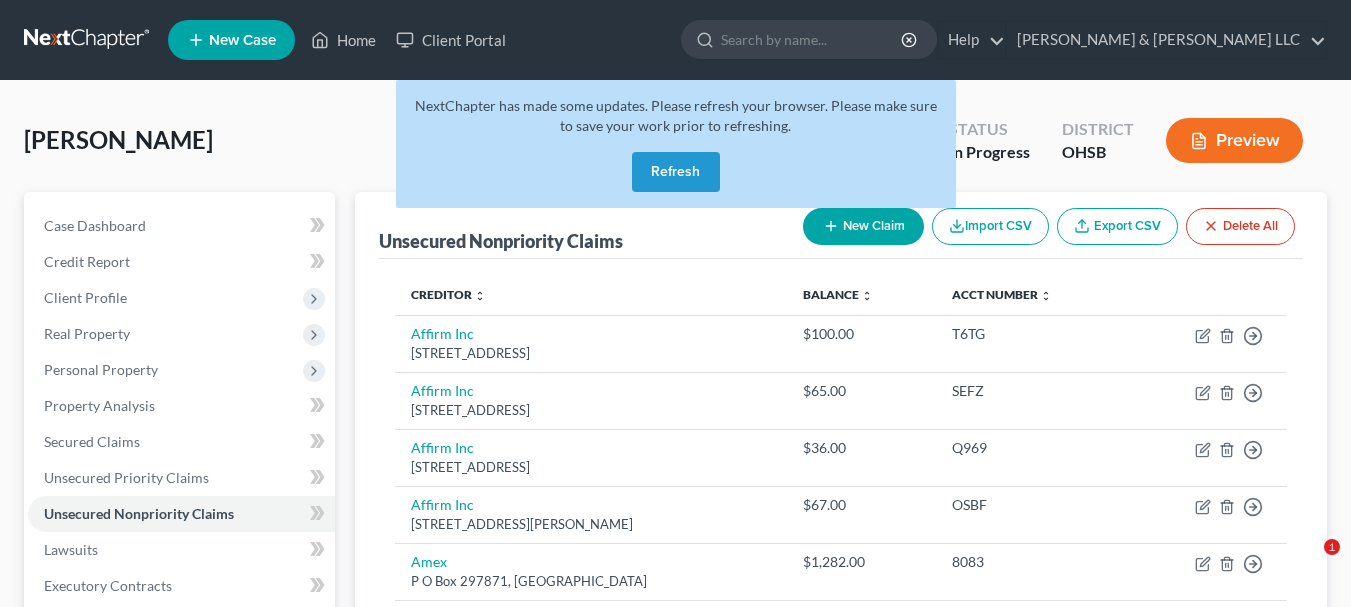 scroll, scrollTop: 0, scrollLeft: 0, axis: both 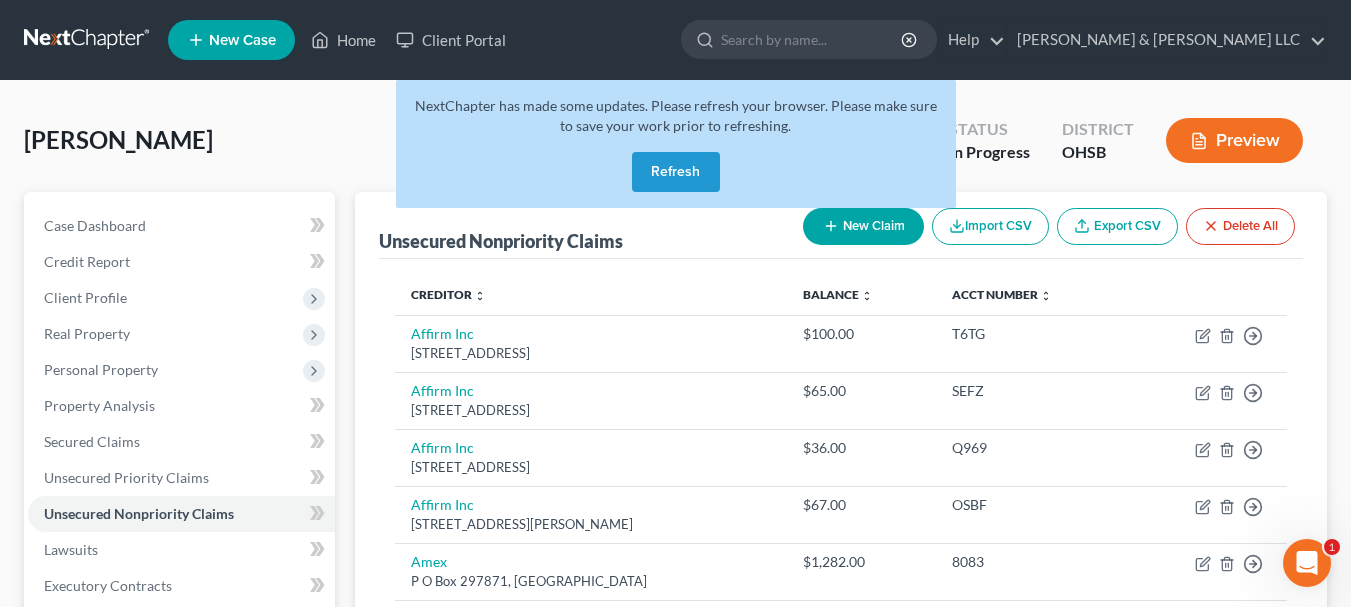 click on "Refresh" at bounding box center [676, 172] 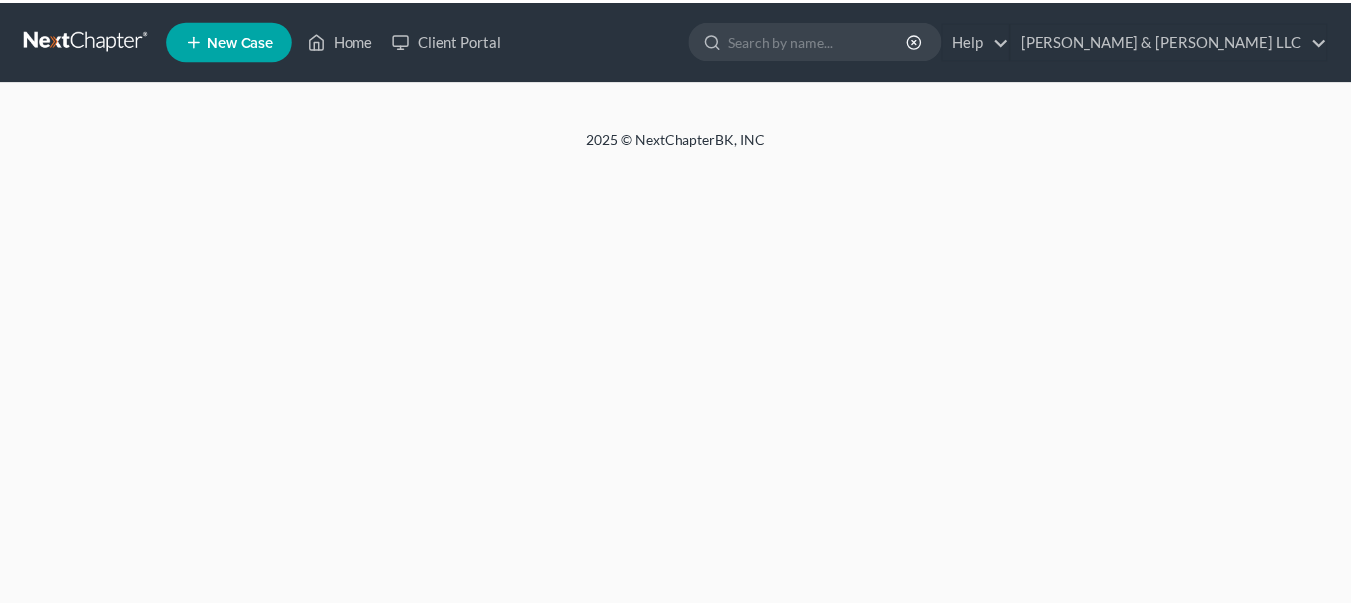 scroll, scrollTop: 0, scrollLeft: 0, axis: both 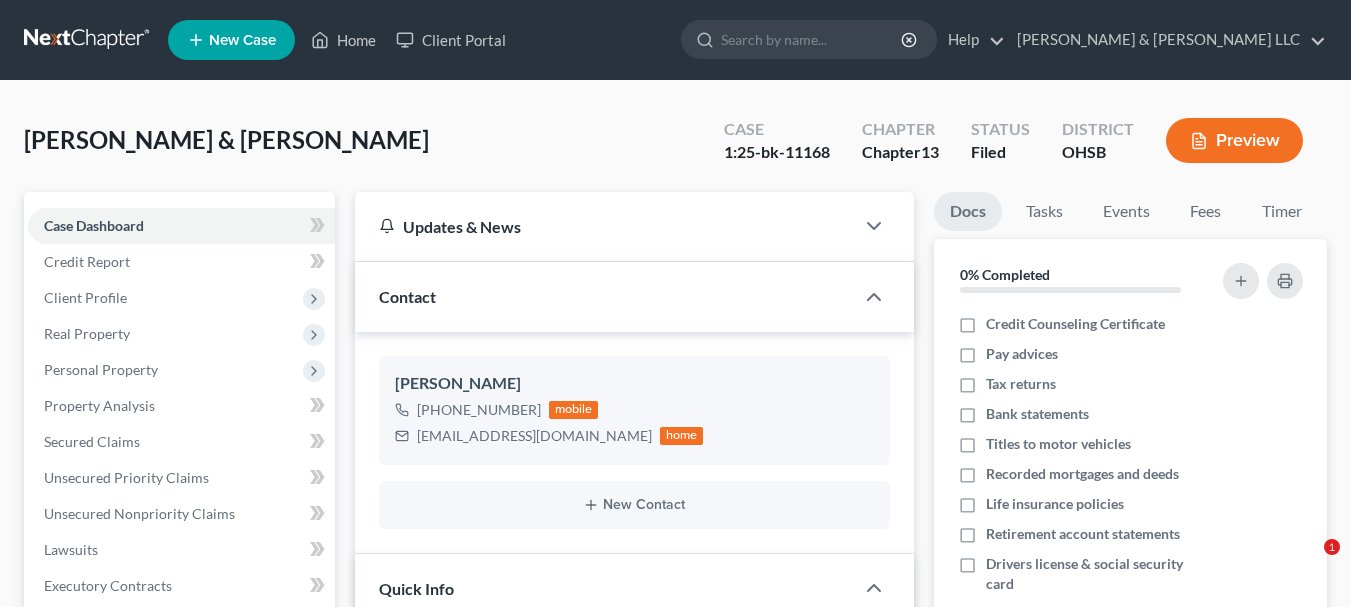 select on "3" 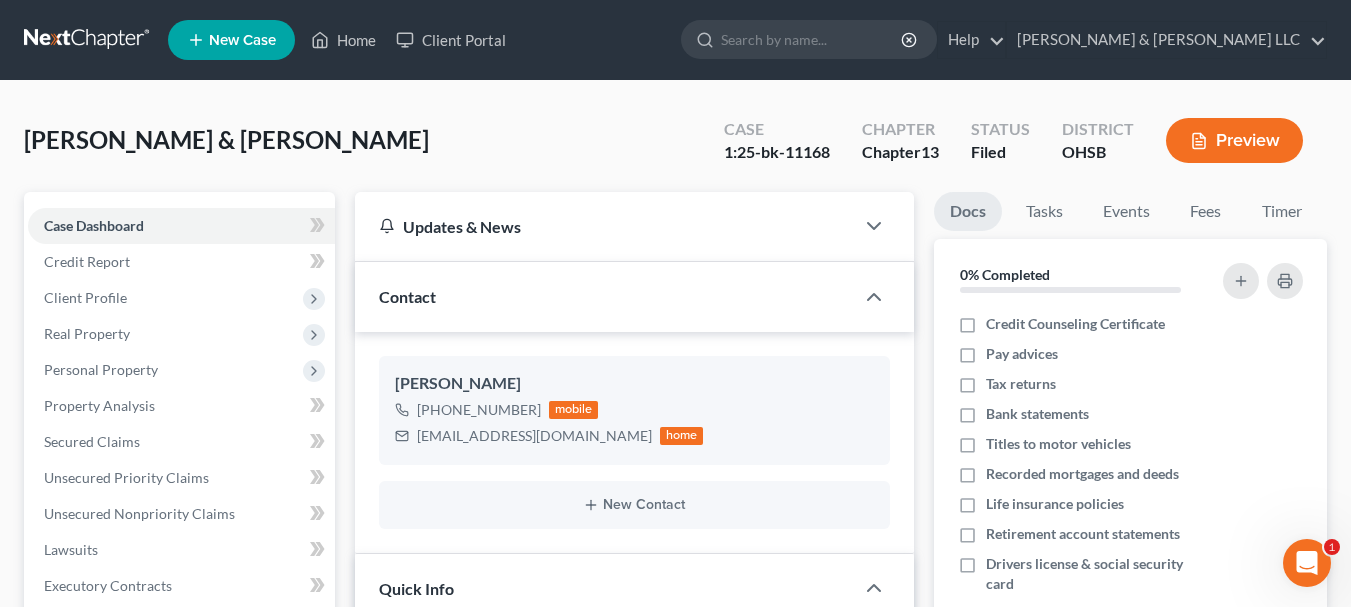 scroll, scrollTop: 0, scrollLeft: 0, axis: both 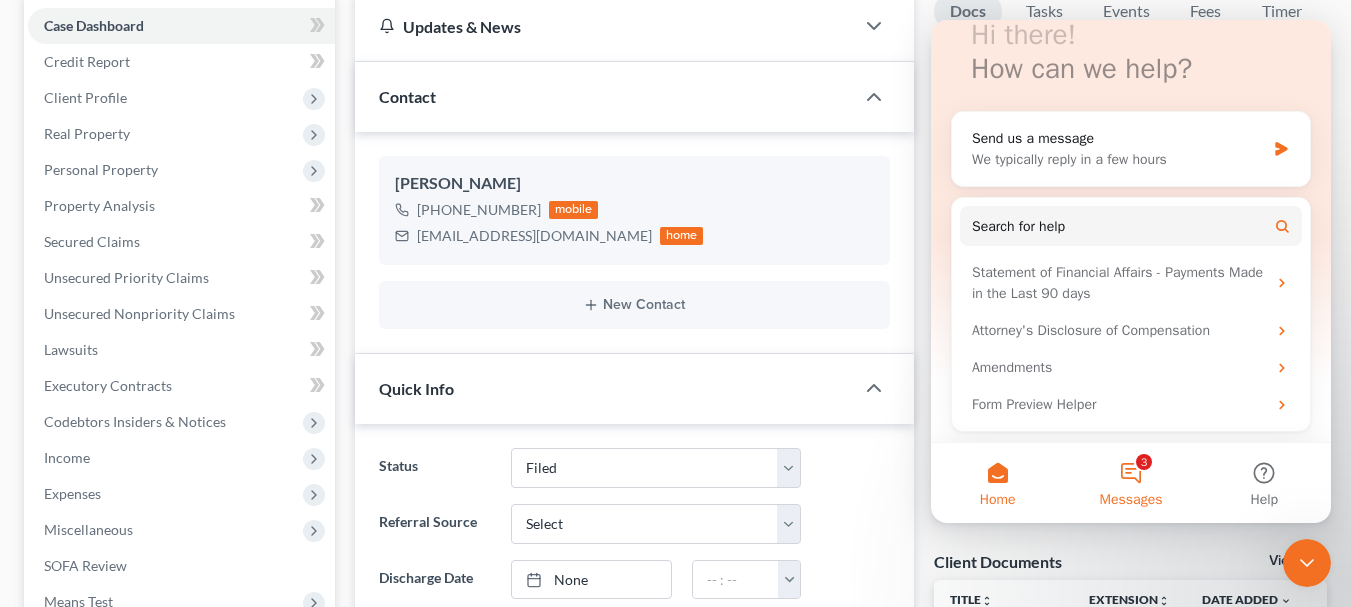 click on "3 Messages" at bounding box center [1130, 483] 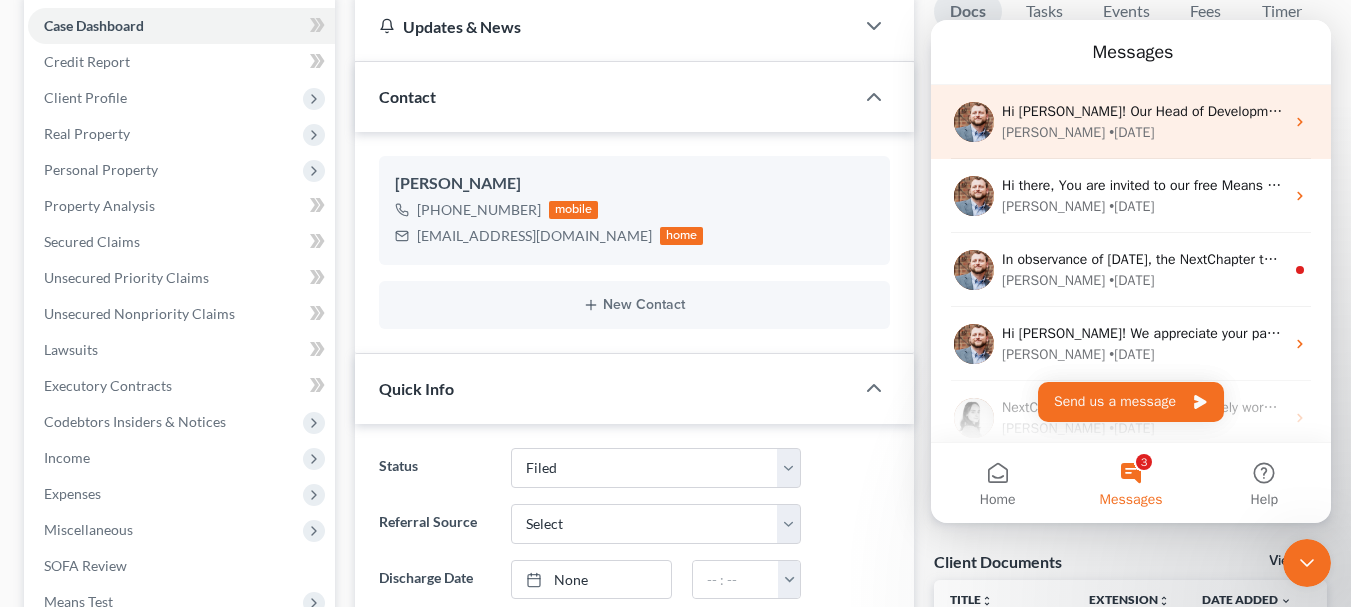 click on "Hi Courtney! Our Head of Development has been prioritizing this fix, and we are hoping to have this resolved soon. It is still in progress on their end, but we will notify you as soon as the fix is live on NextChapter." at bounding box center (1673, 111) 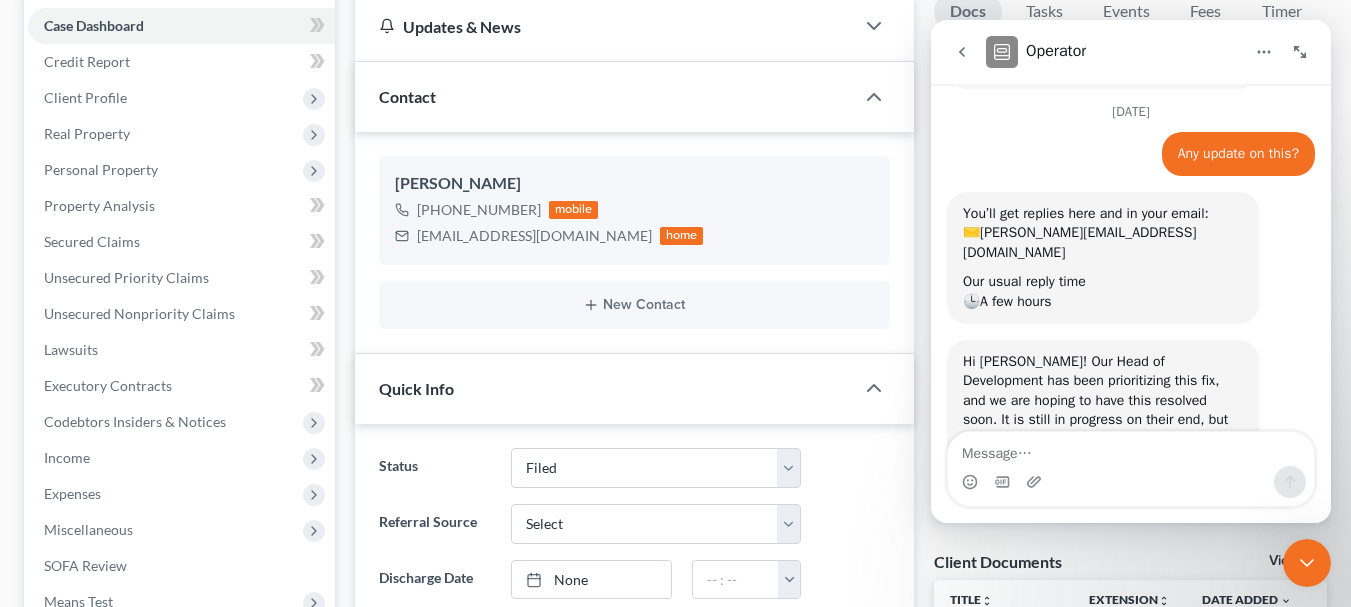 scroll, scrollTop: 548, scrollLeft: 0, axis: vertical 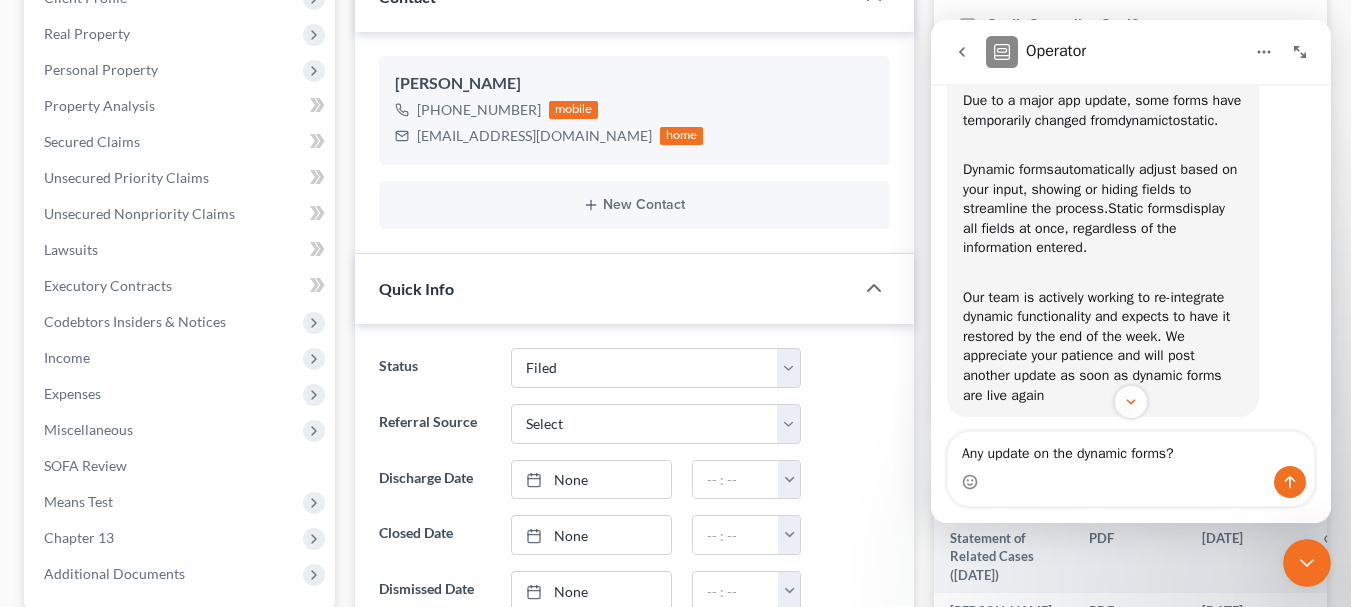 type on "Any update on the dynamic forms?" 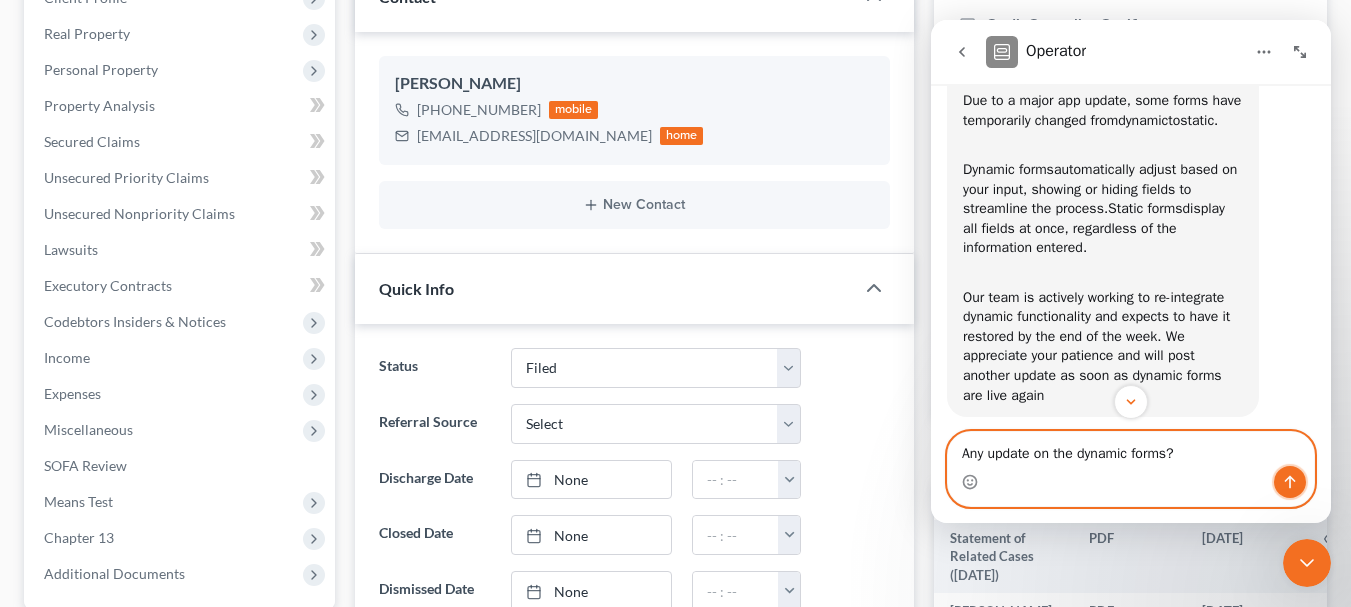 click 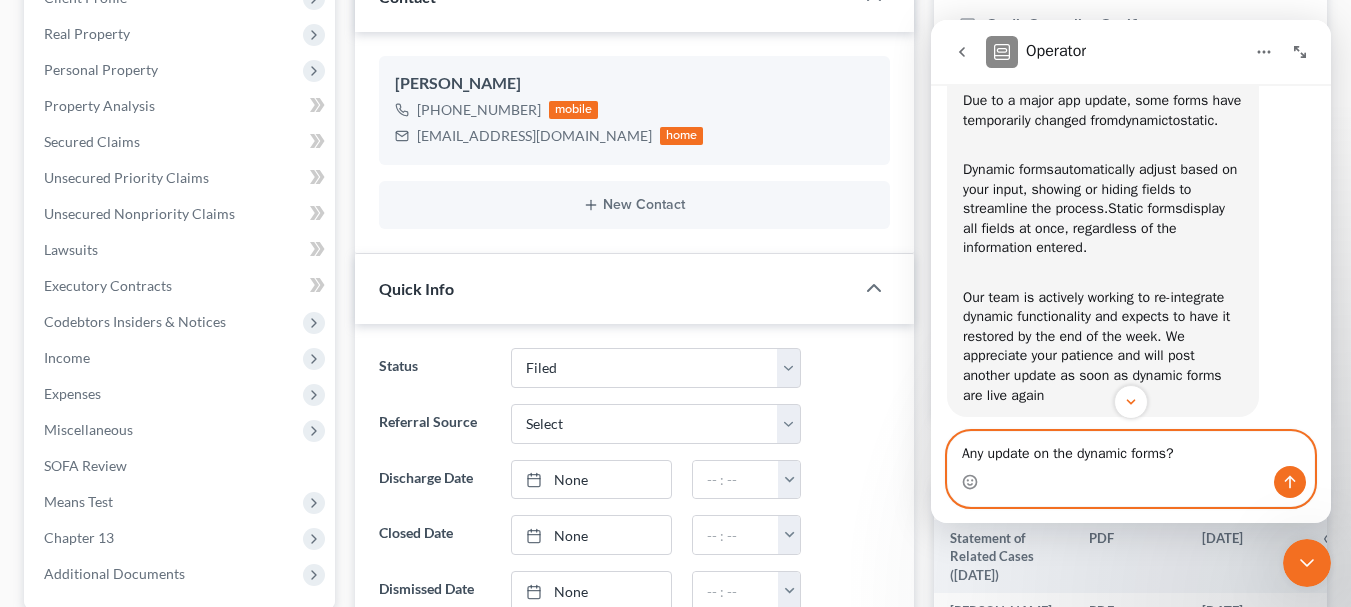 type 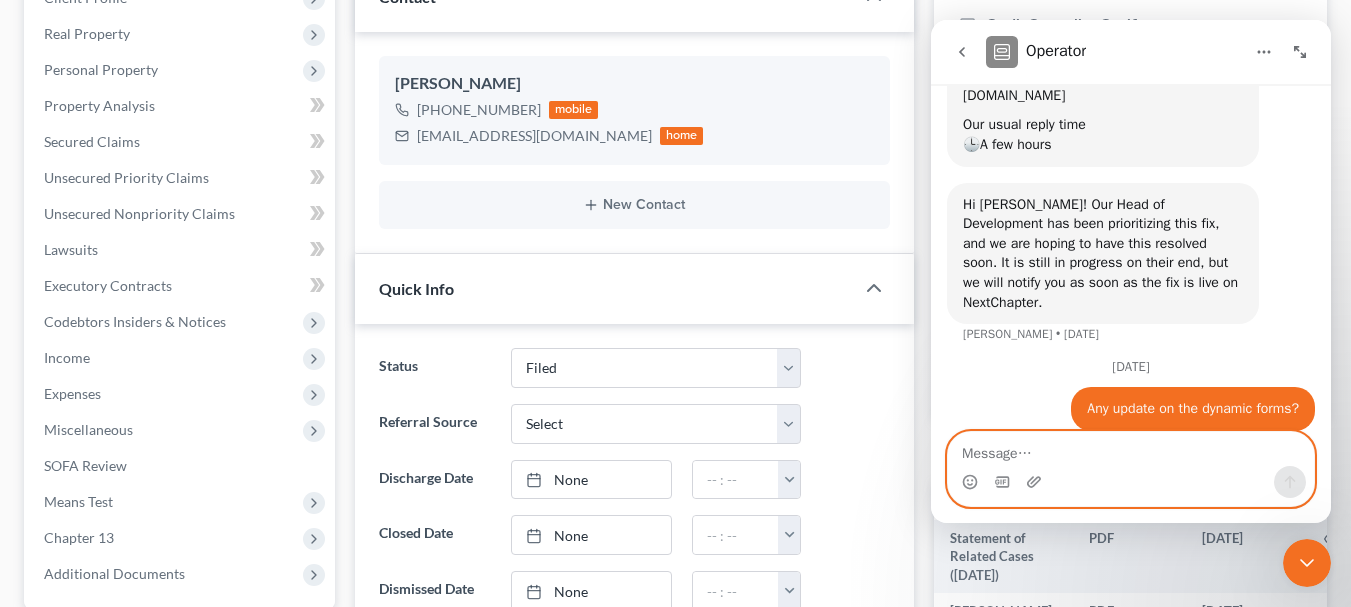 scroll, scrollTop: 634, scrollLeft: 0, axis: vertical 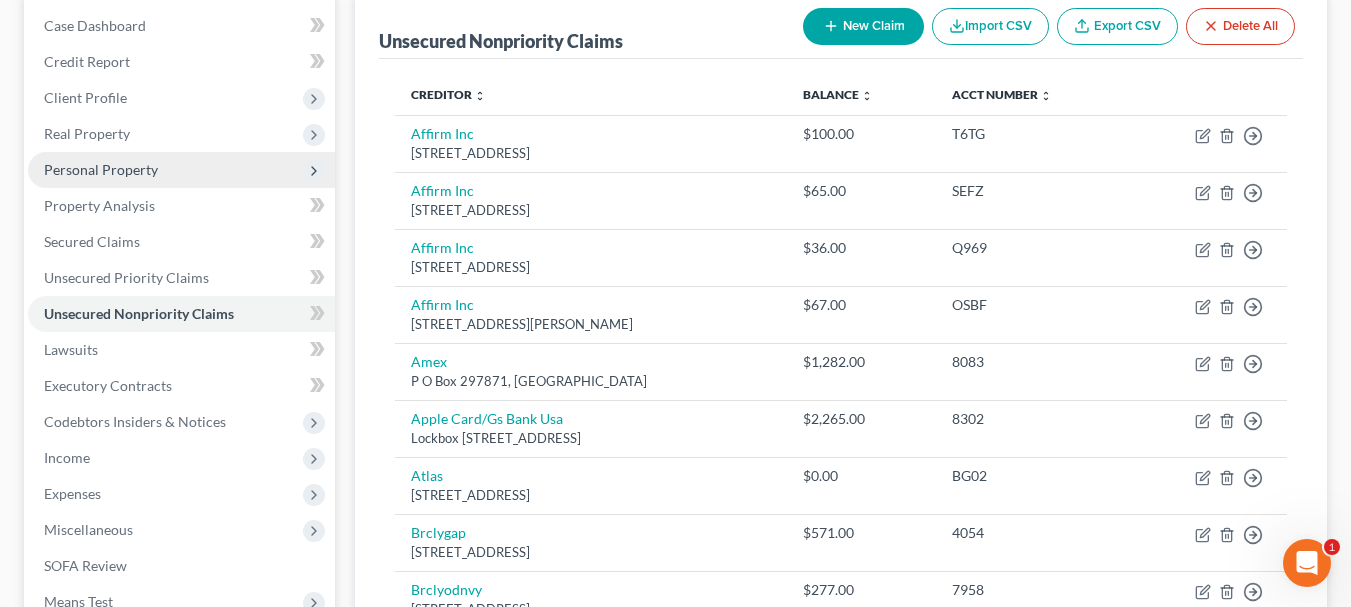 click on "Personal Property" at bounding box center [181, 170] 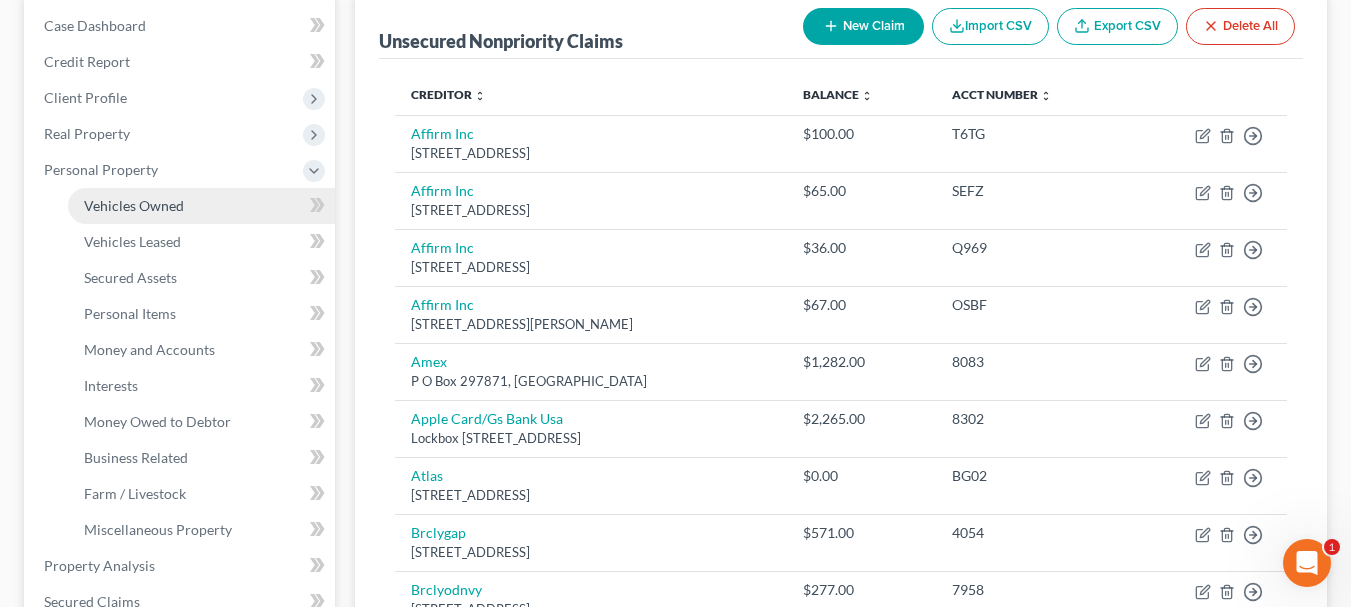 click on "Vehicles Owned" at bounding box center [134, 205] 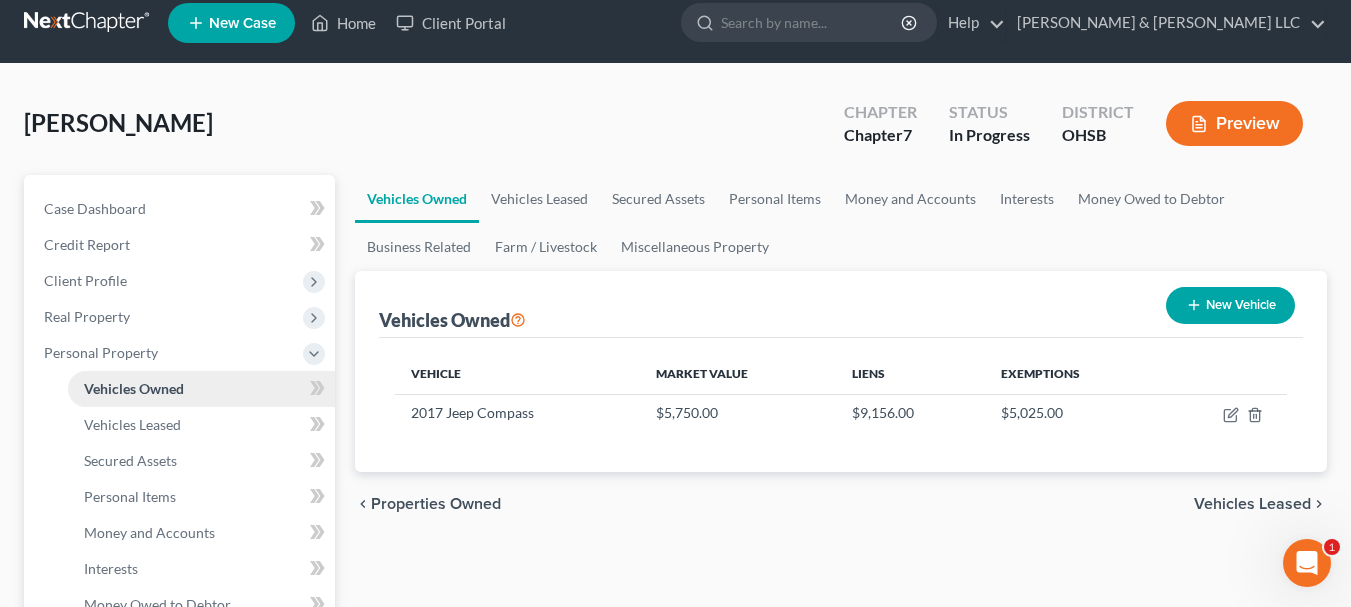 scroll, scrollTop: 0, scrollLeft: 0, axis: both 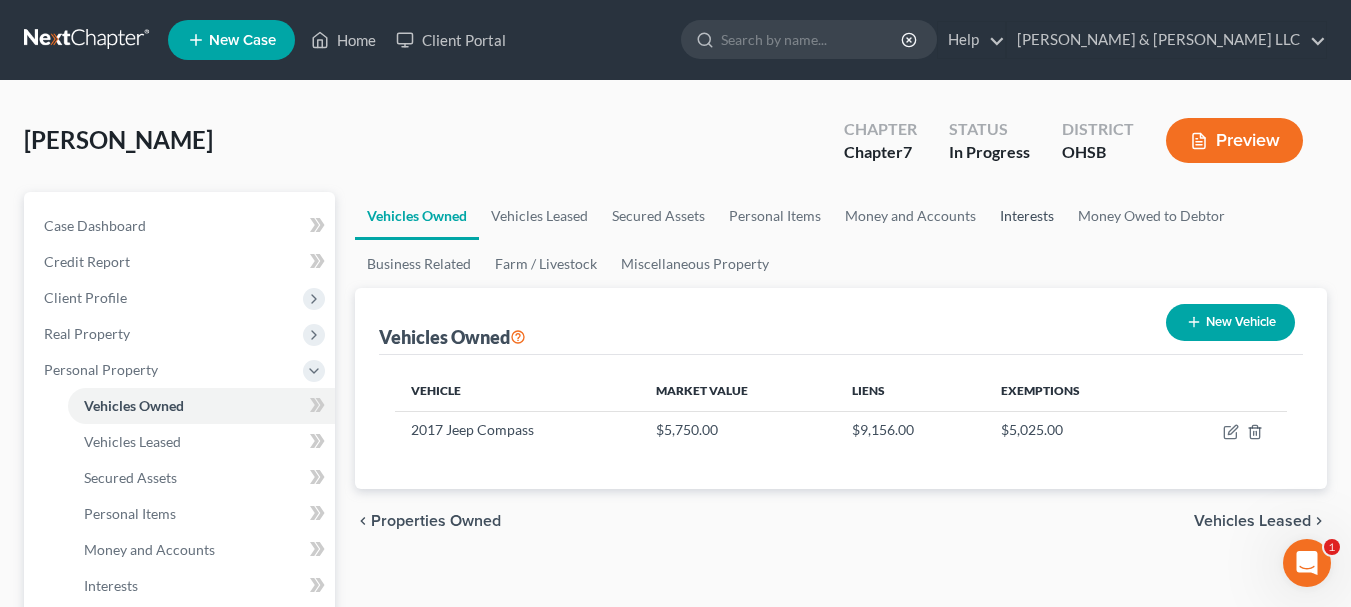 click on "Interests" at bounding box center [1027, 216] 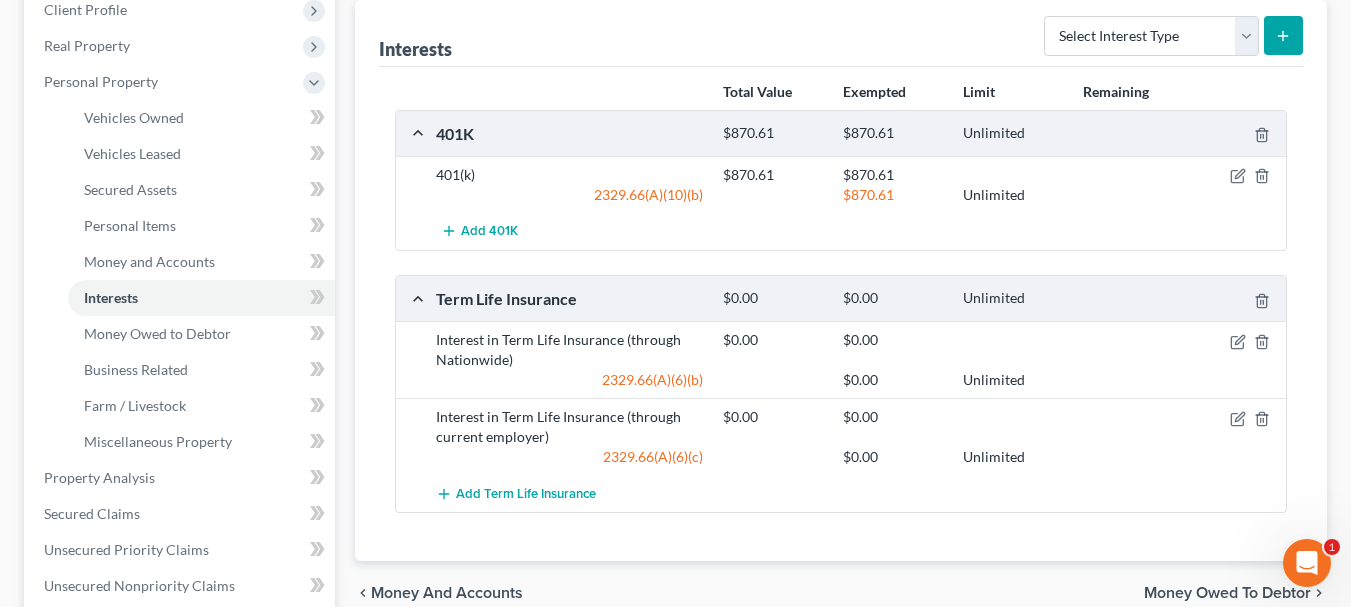 scroll, scrollTop: 400, scrollLeft: 0, axis: vertical 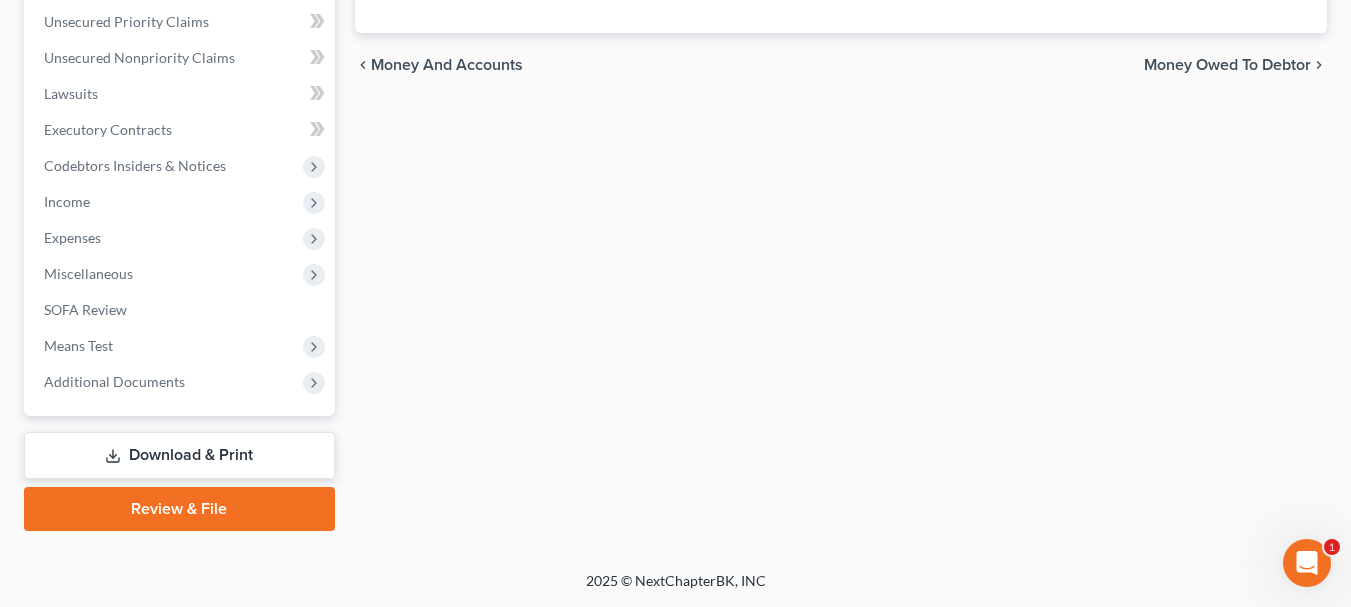 click on "Download & Print" at bounding box center (179, 455) 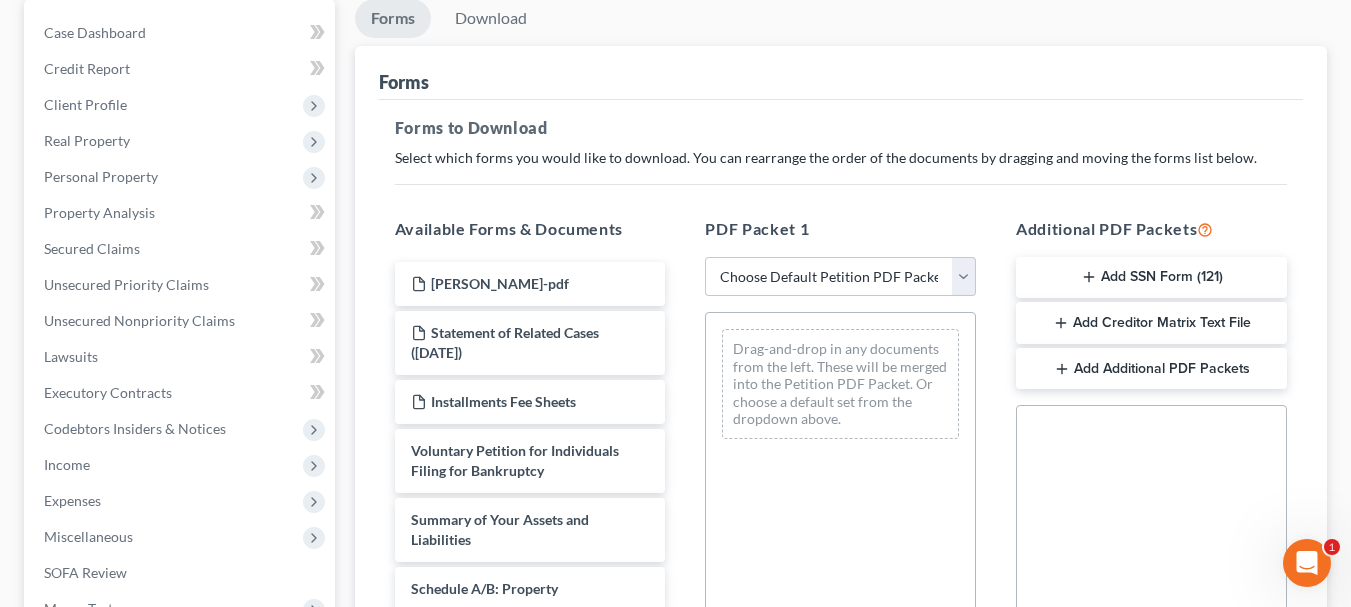 scroll, scrollTop: 200, scrollLeft: 0, axis: vertical 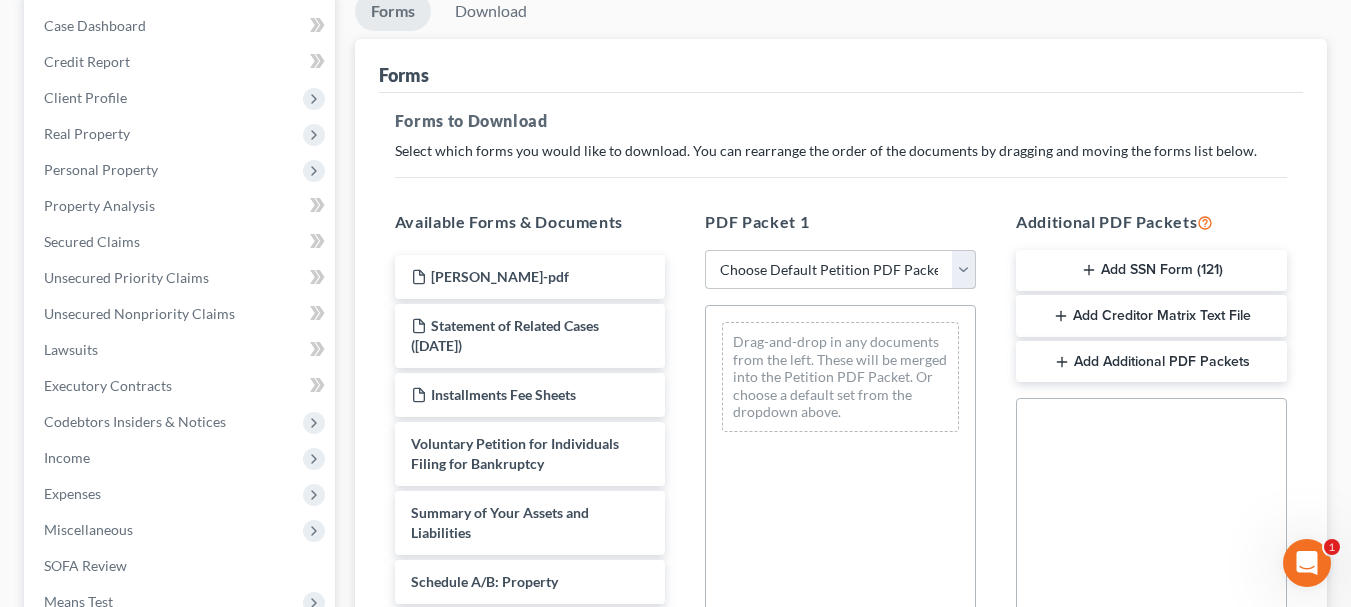 click on "Choose Default Petition PDF Packet Complete Bankruptcy Petition (all forms and schedules) Emergency Filing Forms (Petition and Creditor List Only) Amended Forms Signature Pages Only" at bounding box center [840, 270] 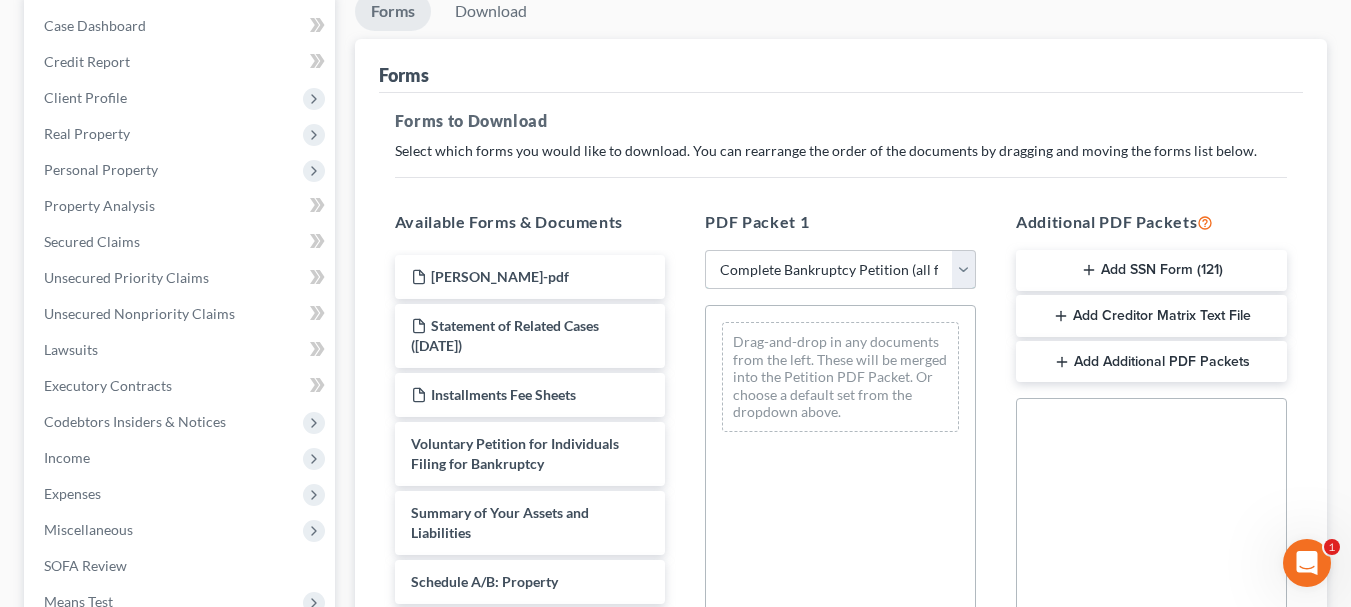 click on "Choose Default Petition PDF Packet Complete Bankruptcy Petition (all forms and schedules) Emergency Filing Forms (Petition and Creditor List Only) Amended Forms Signature Pages Only" at bounding box center (840, 270) 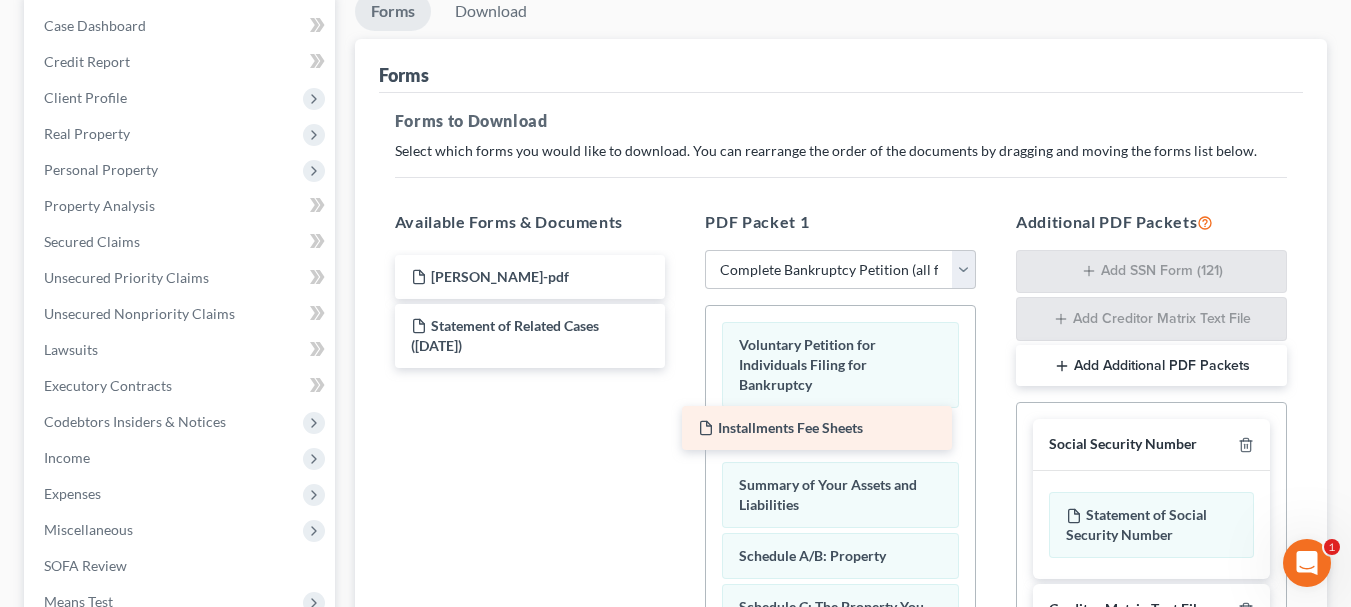 drag, startPoint x: 554, startPoint y: 402, endPoint x: 841, endPoint y: 435, distance: 288.891 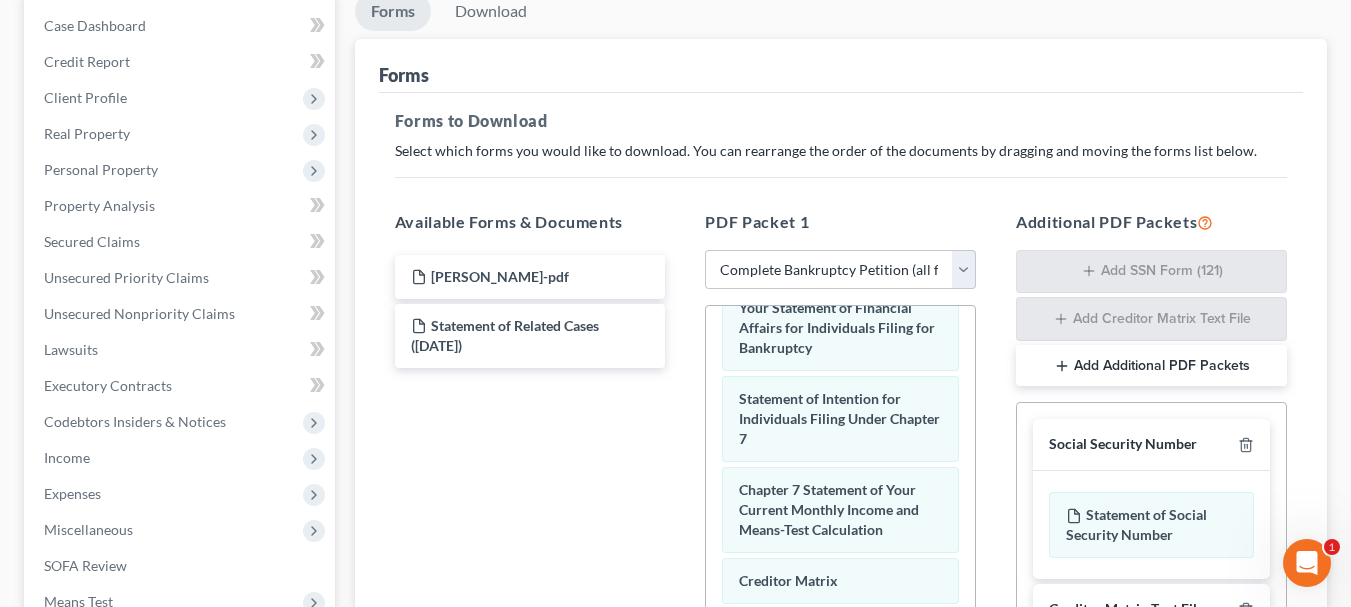 scroll, scrollTop: 963, scrollLeft: 0, axis: vertical 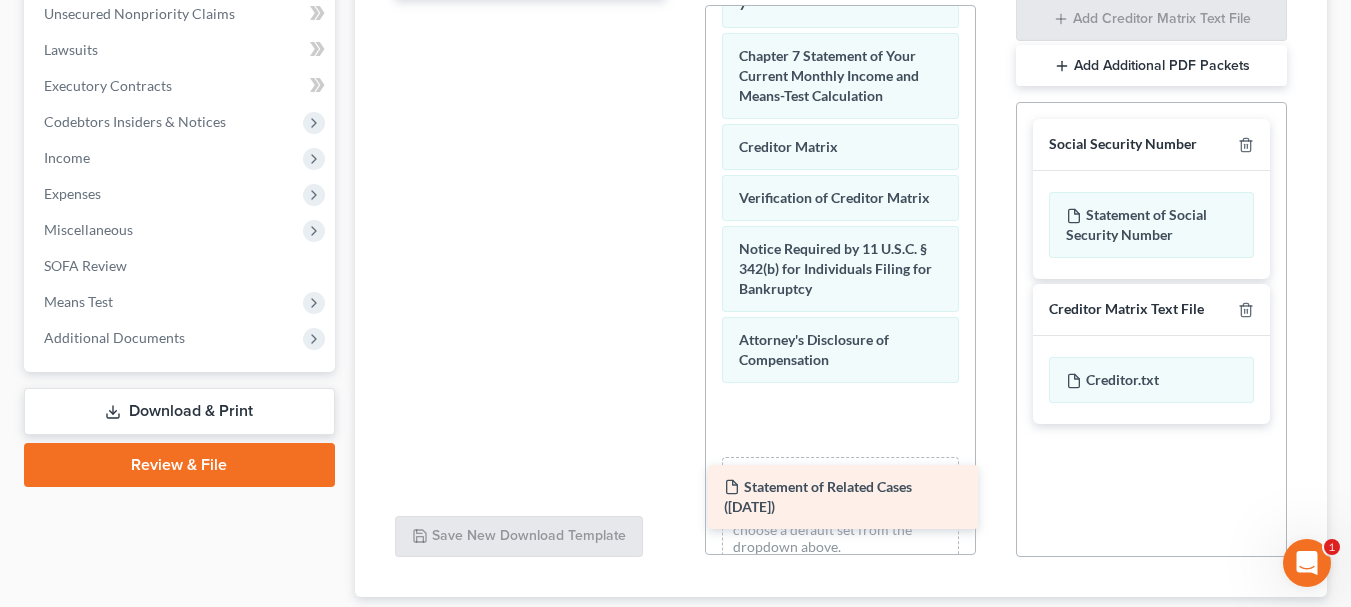 drag, startPoint x: 483, startPoint y: 43, endPoint x: 796, endPoint y: 504, distance: 557.2163 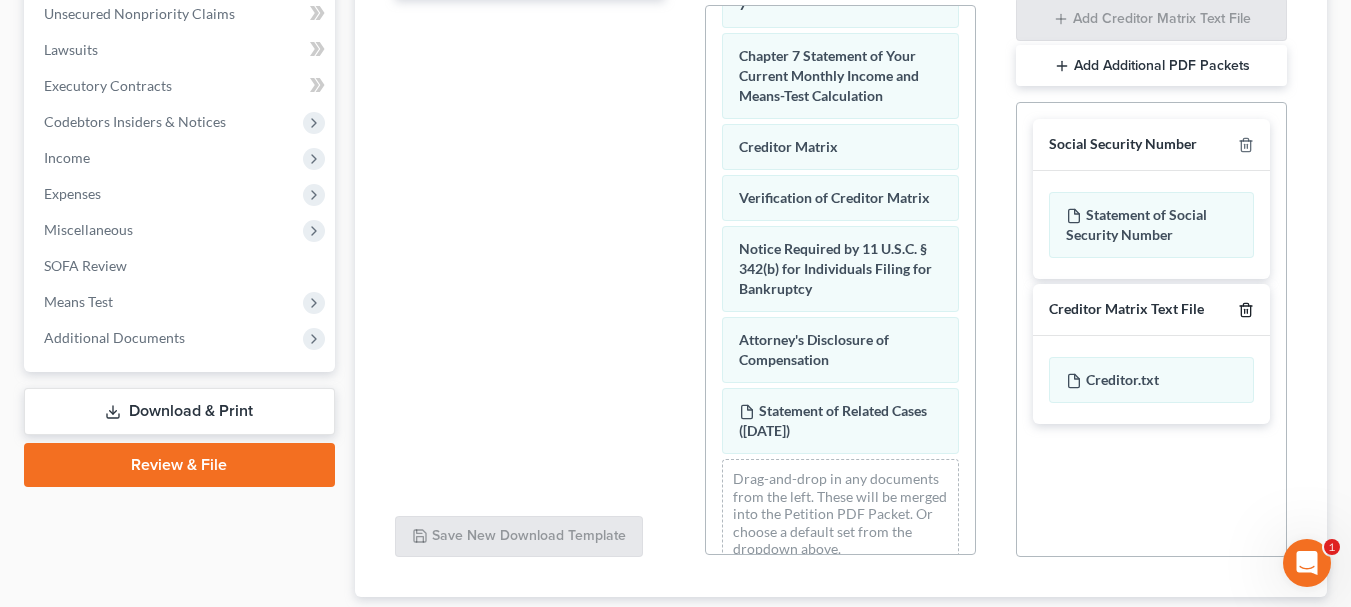 click 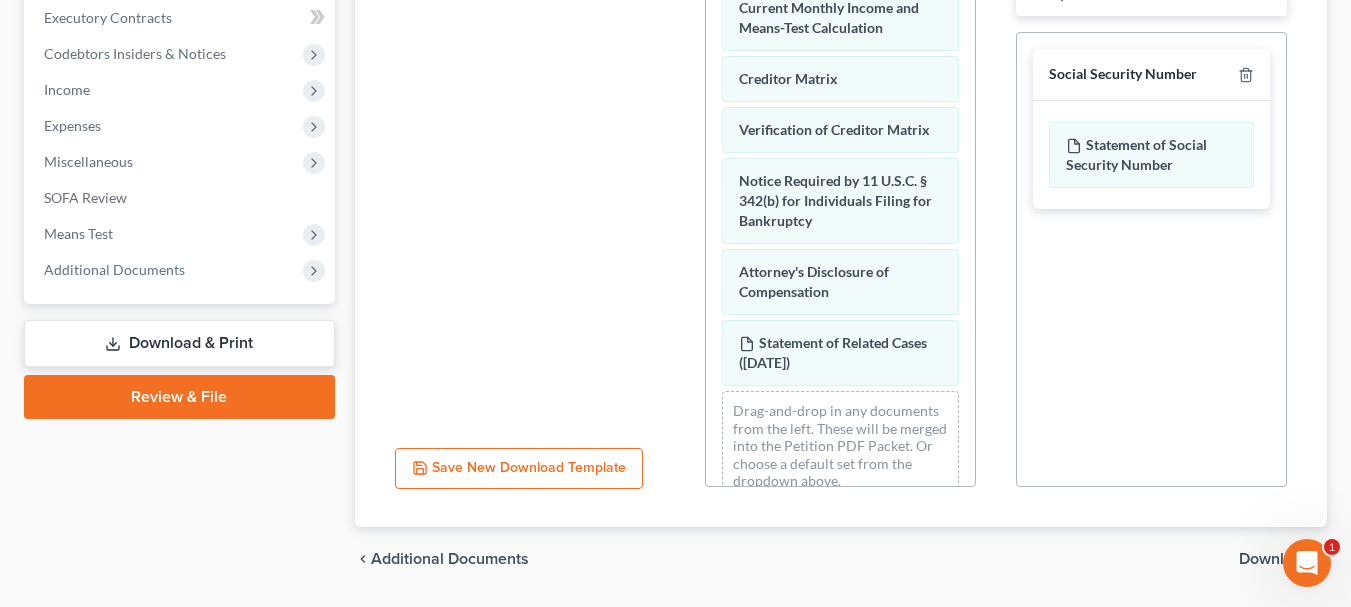 scroll, scrollTop: 628, scrollLeft: 0, axis: vertical 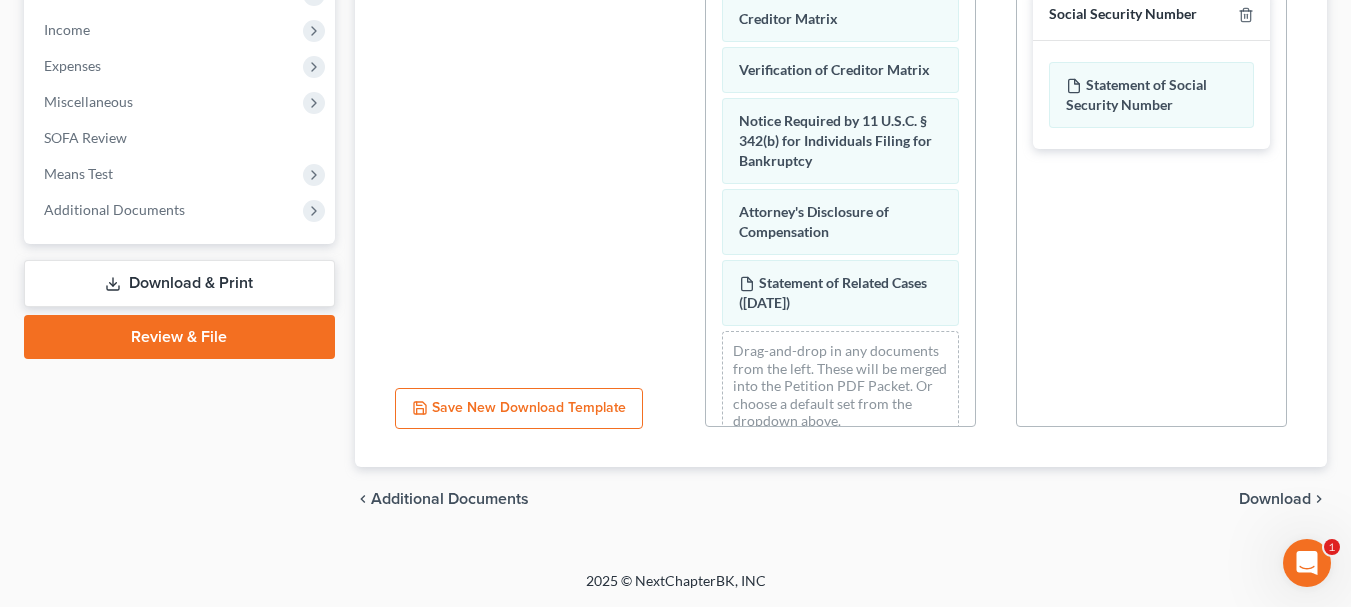 click on "Download" at bounding box center (1275, 499) 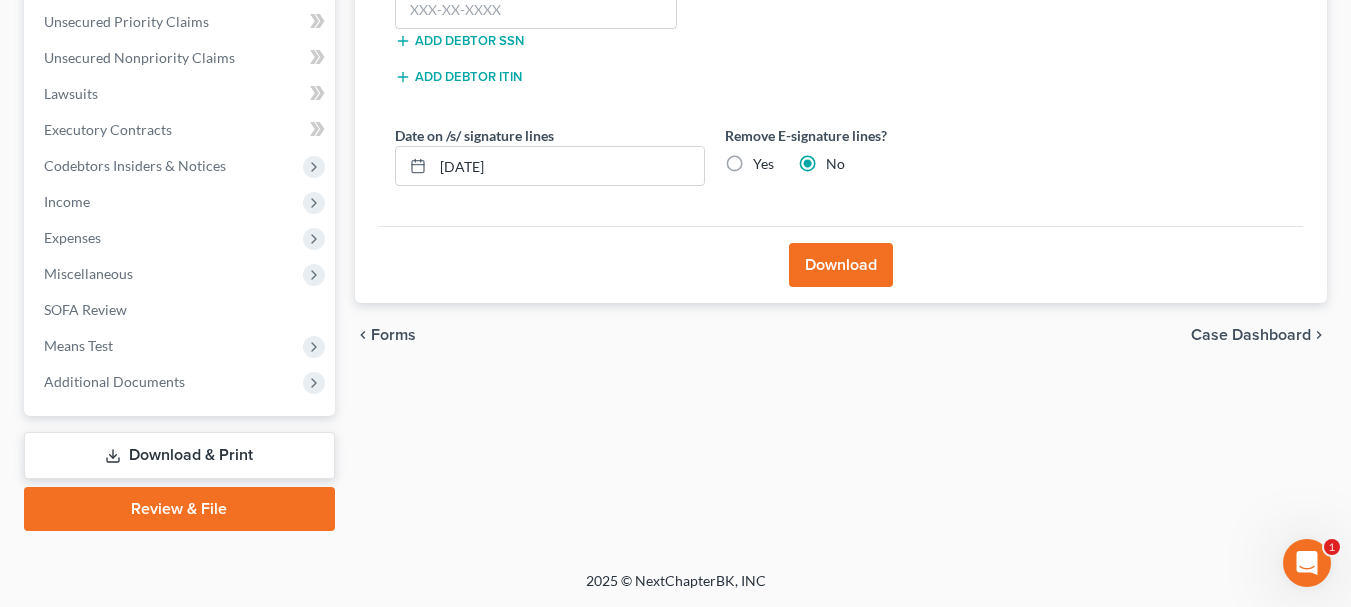 scroll, scrollTop: 156, scrollLeft: 0, axis: vertical 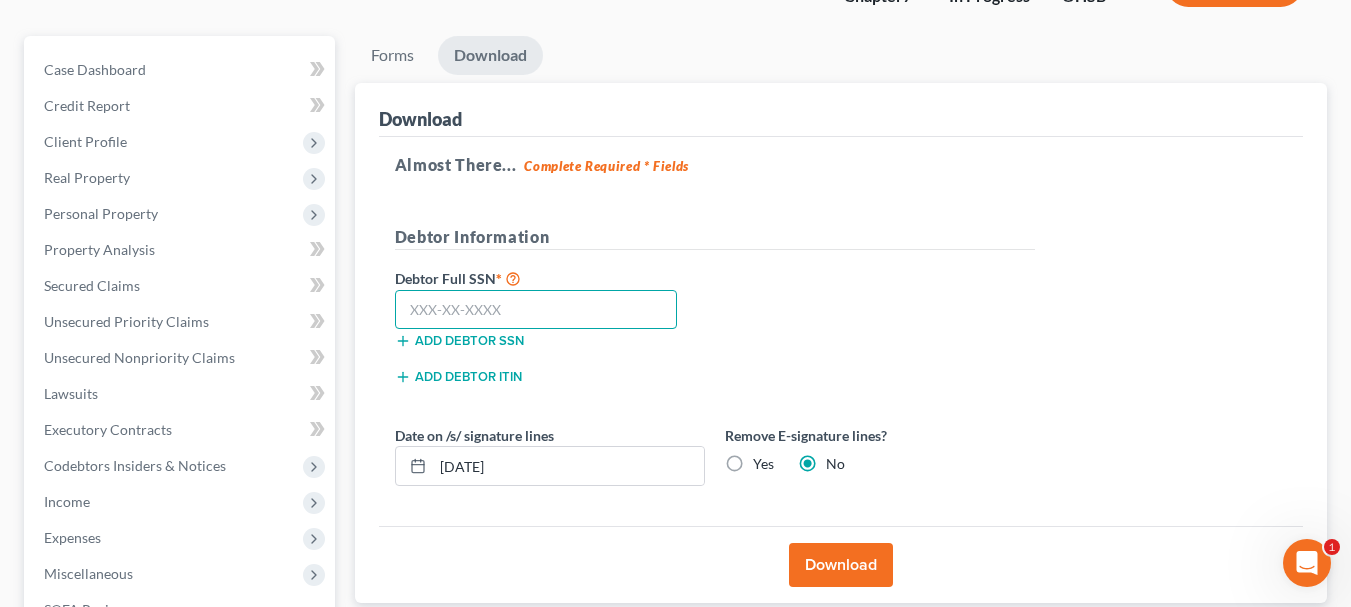 click at bounding box center (536, 310) 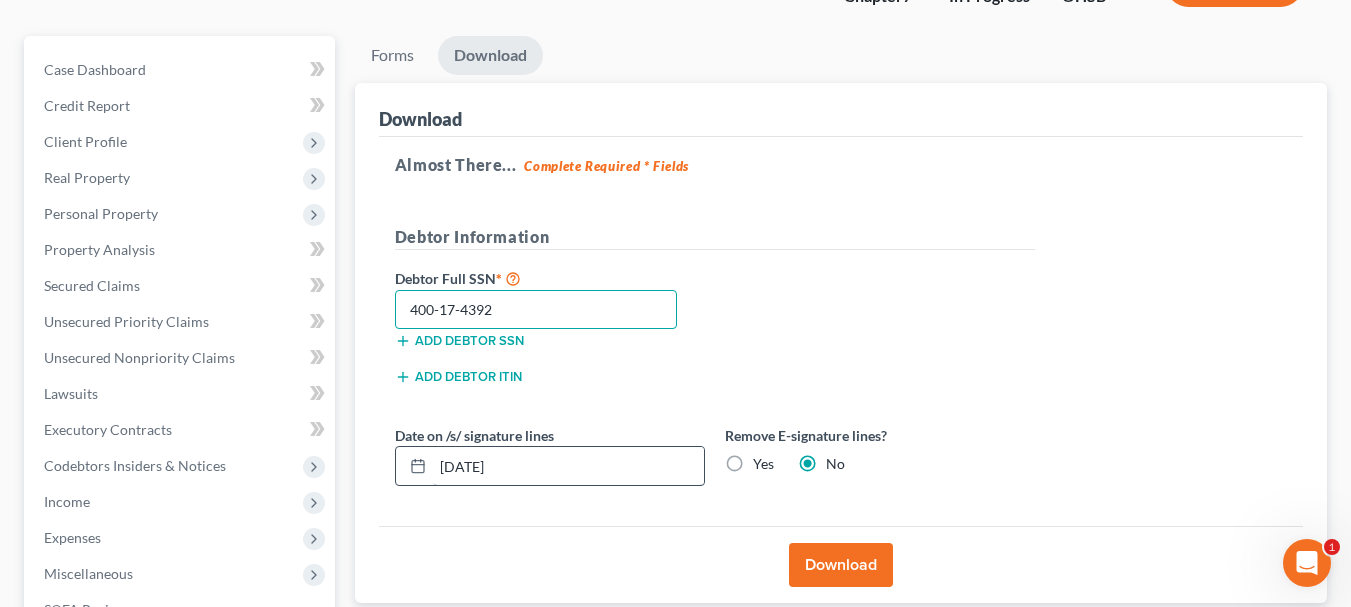 type on "400-17-4392" 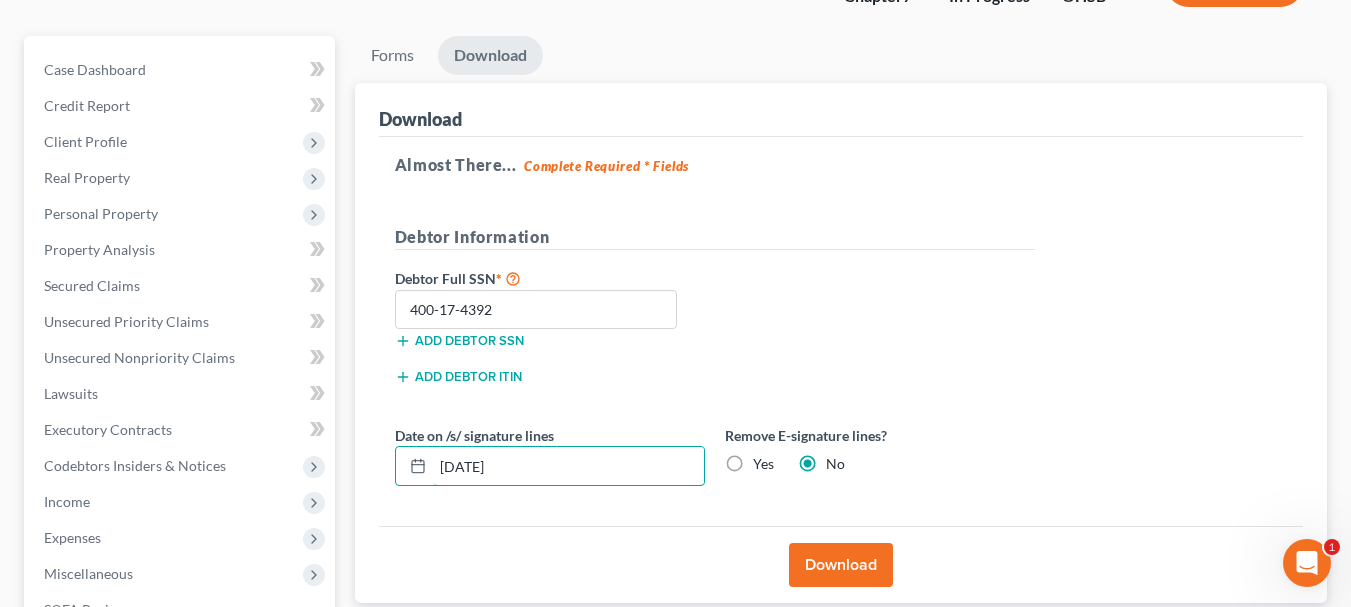 drag, startPoint x: 553, startPoint y: 467, endPoint x: 342, endPoint y: 474, distance: 211.11609 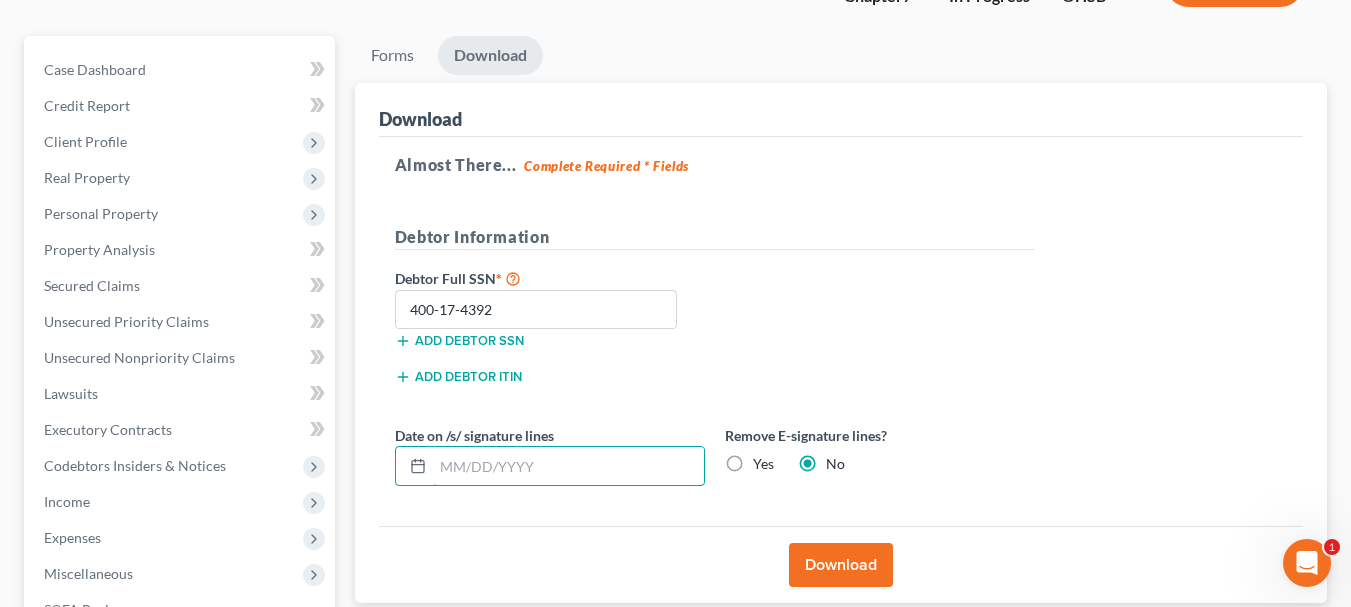 type 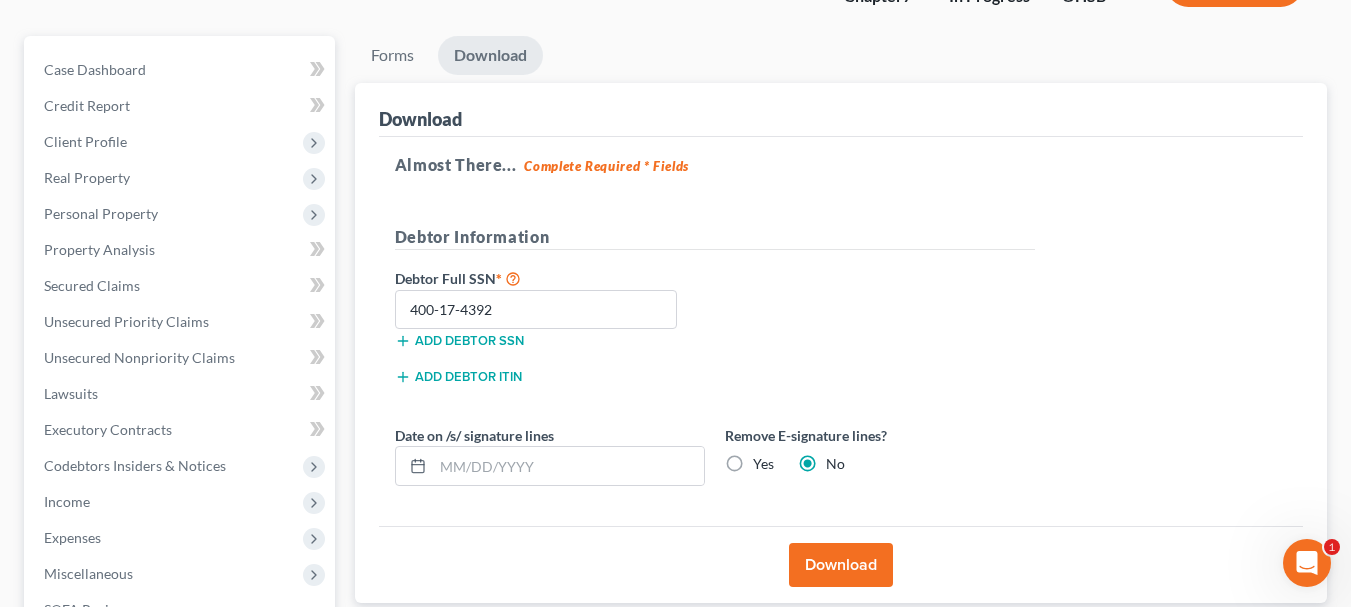 click on "Yes" at bounding box center [763, 464] 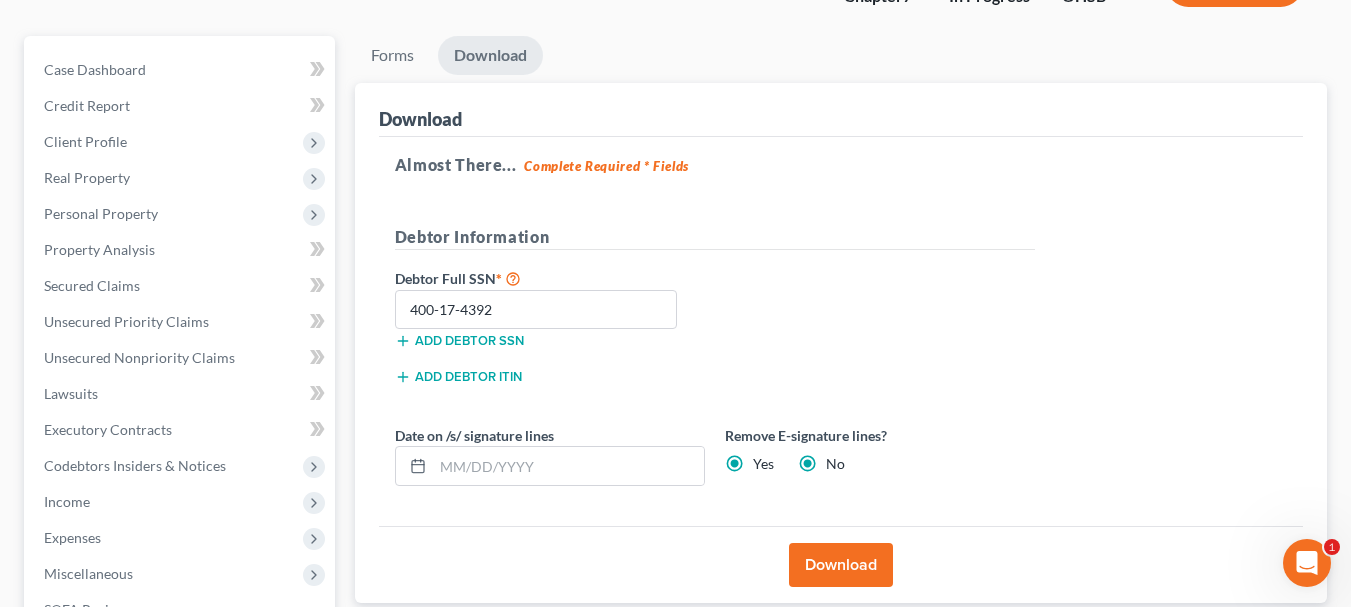 radio on "false" 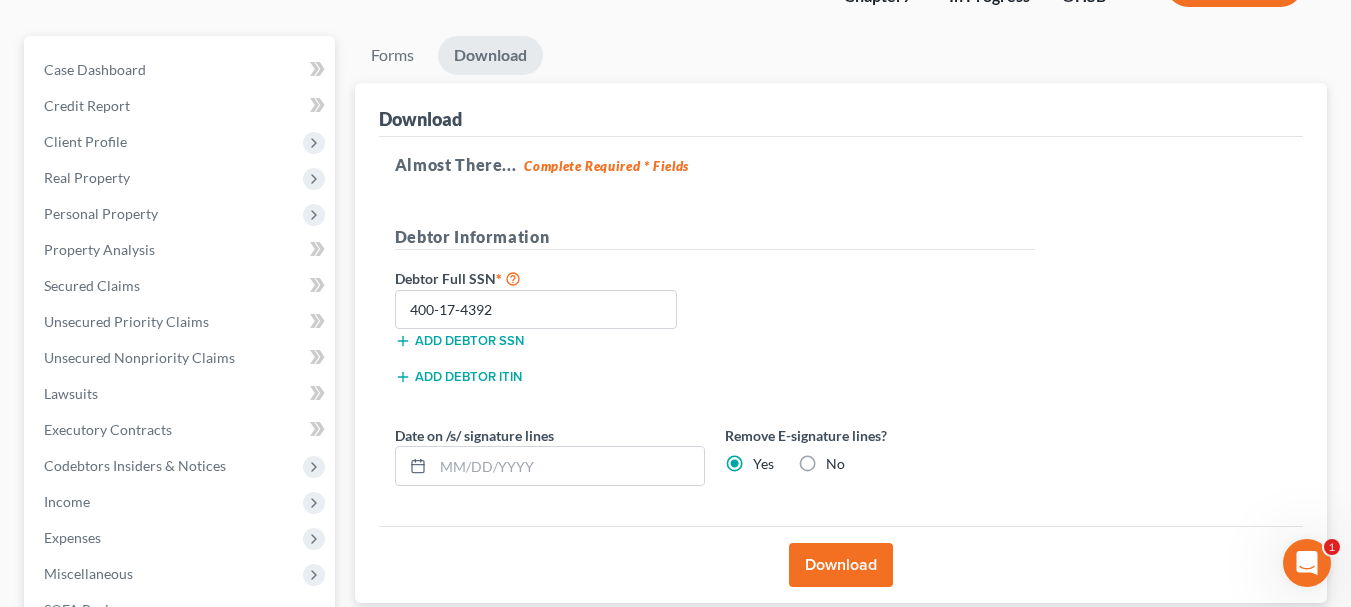 click on "Download" at bounding box center (841, 565) 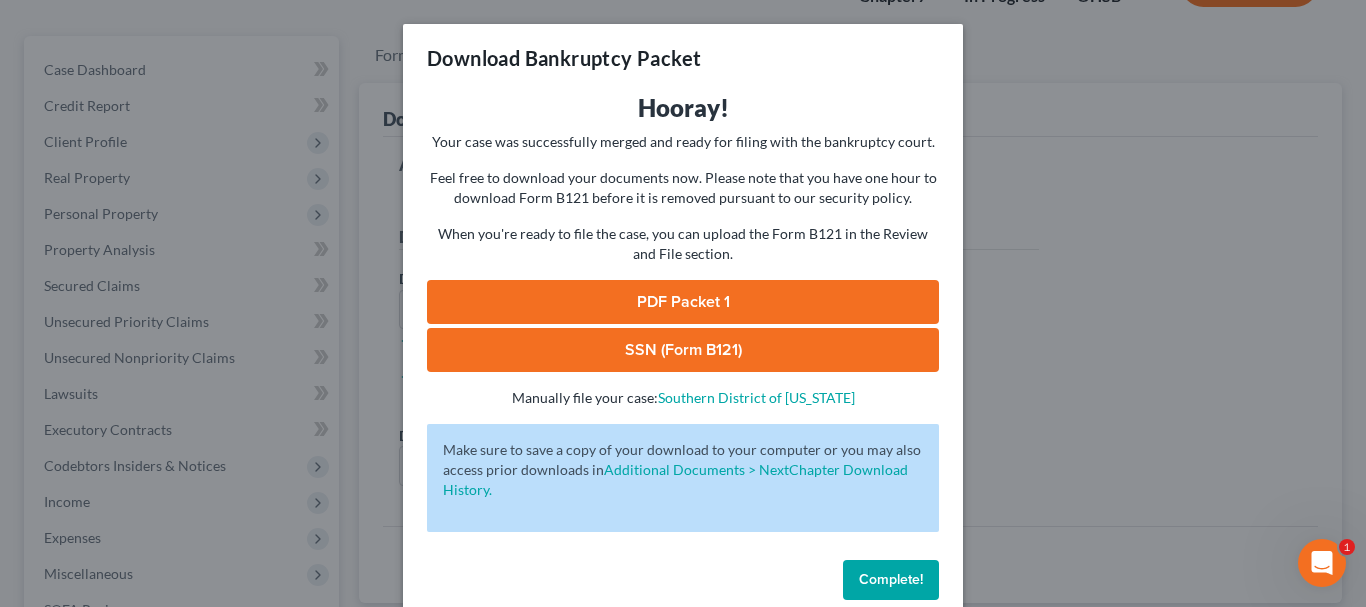 click on "PDF Packet 1" at bounding box center [683, 302] 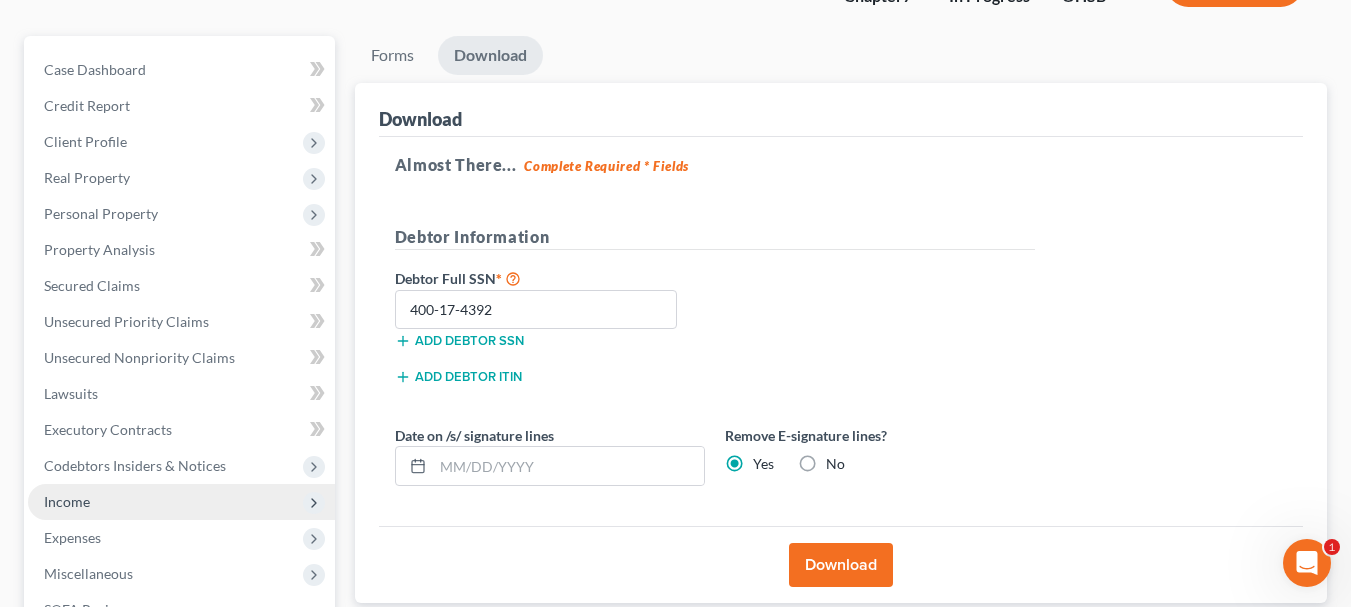 click on "Income" at bounding box center [181, 502] 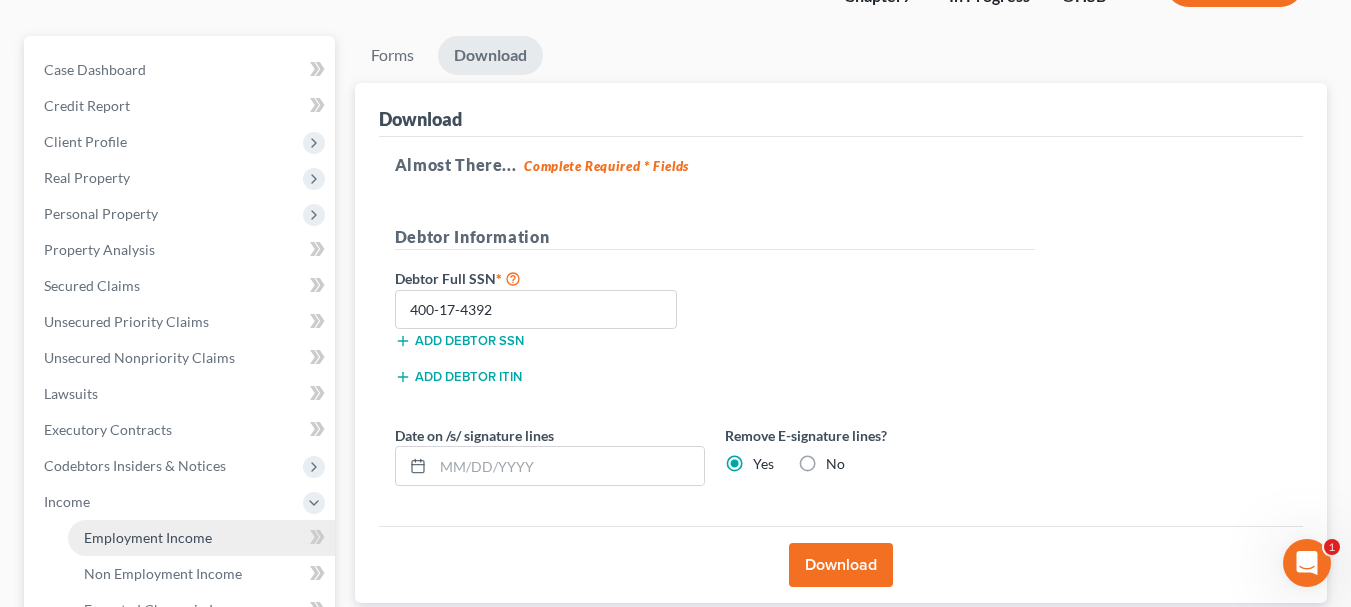 click on "Employment Income" at bounding box center (201, 538) 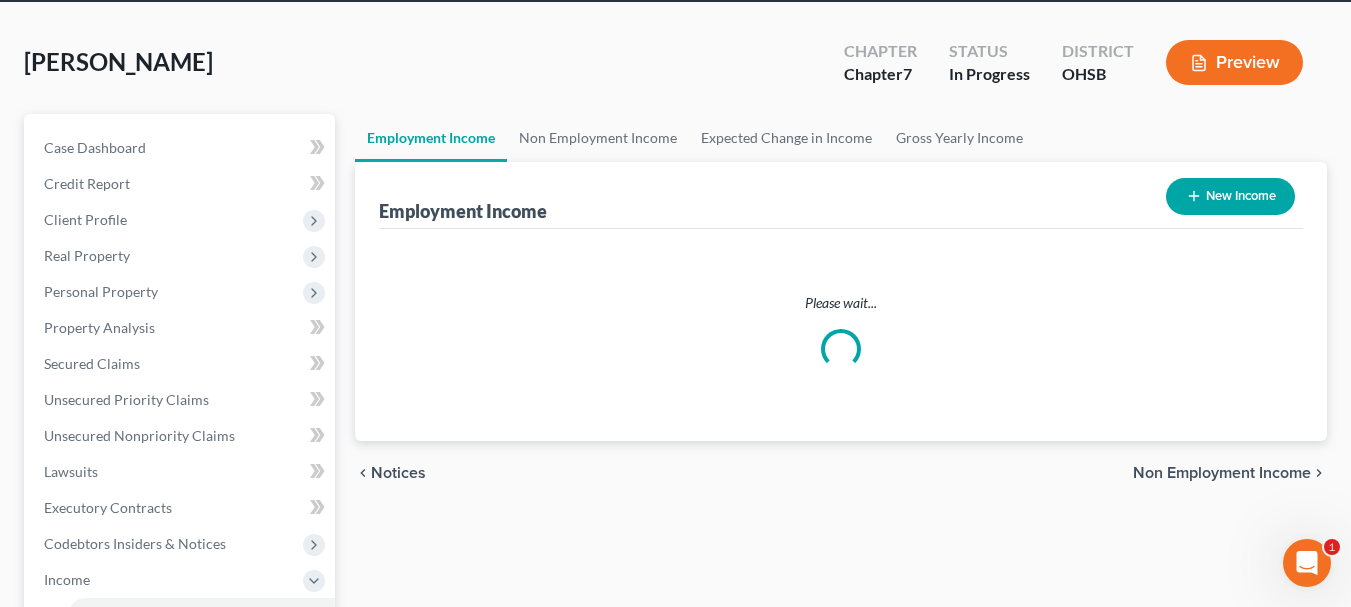 scroll, scrollTop: 0, scrollLeft: 0, axis: both 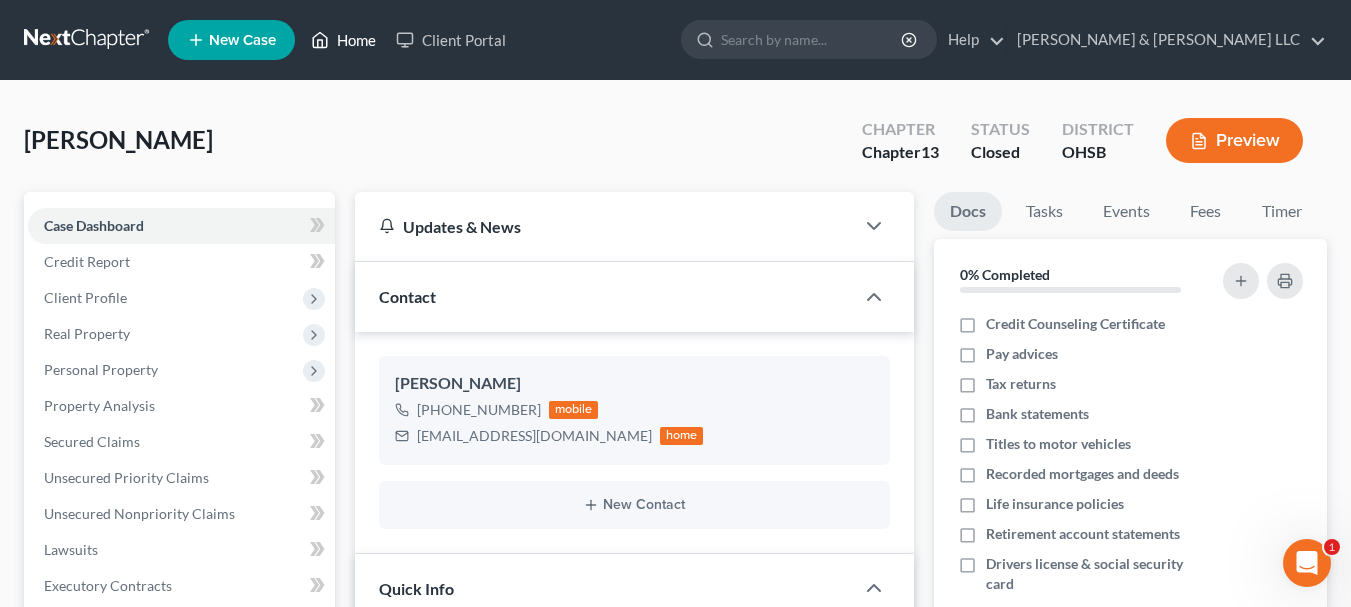 click on "Home" at bounding box center [343, 40] 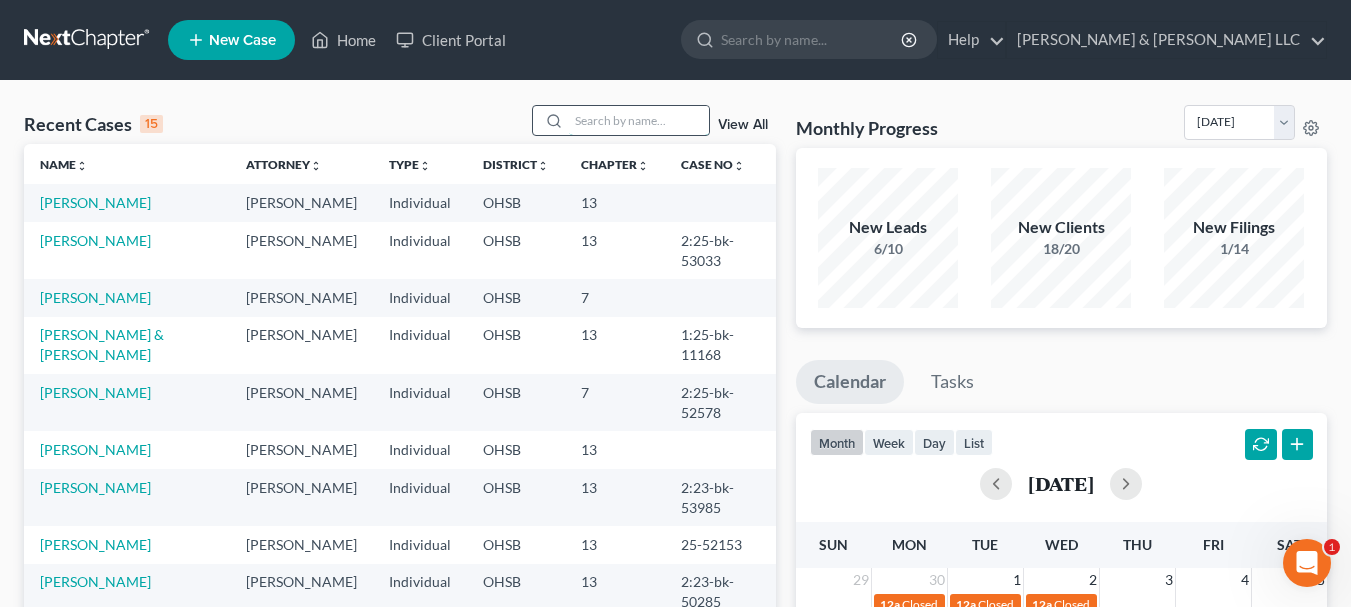 click at bounding box center [639, 120] 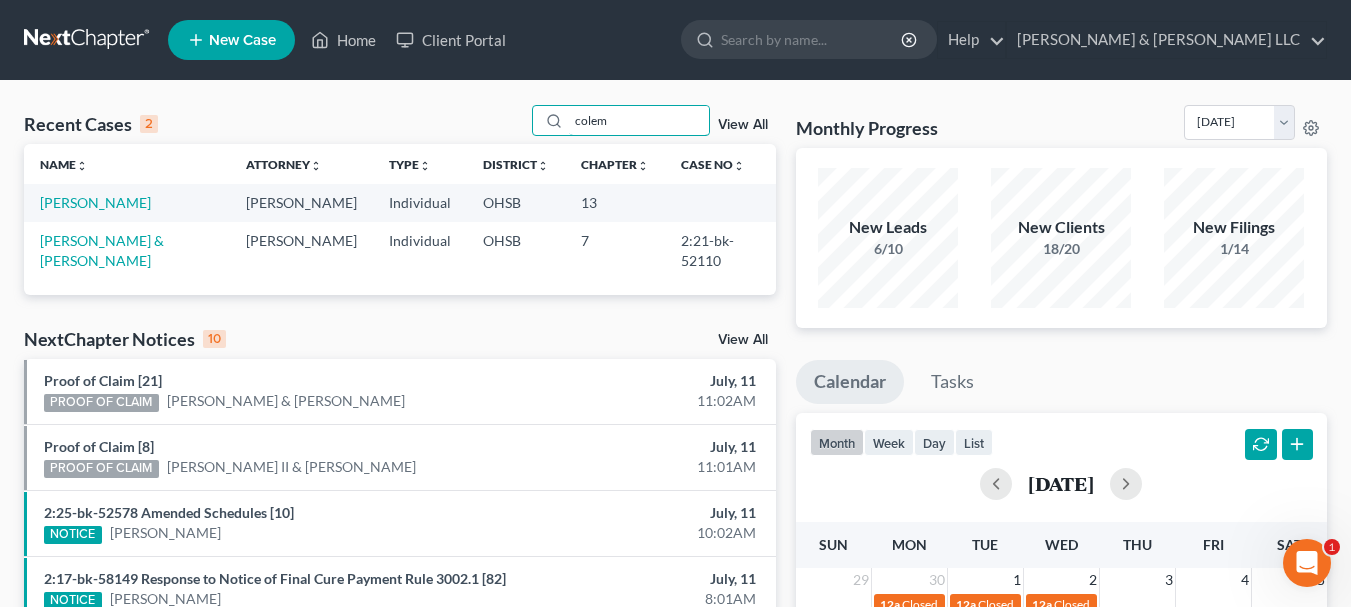 type on "colem" 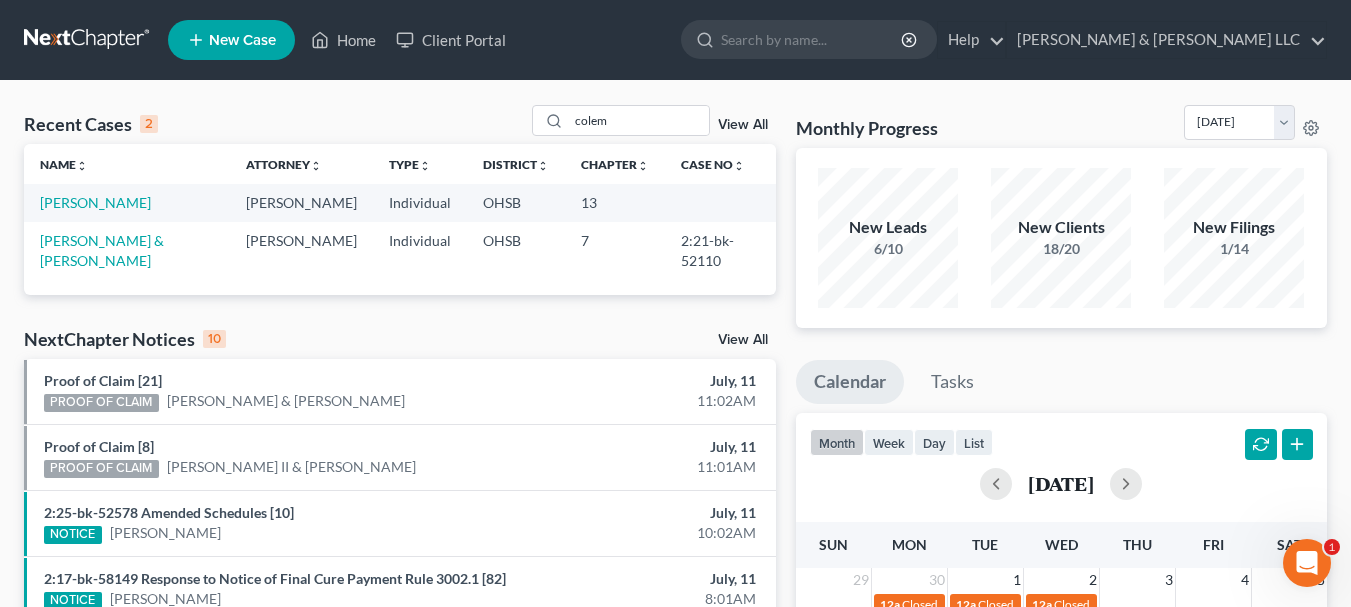 click on "View All" at bounding box center [743, 125] 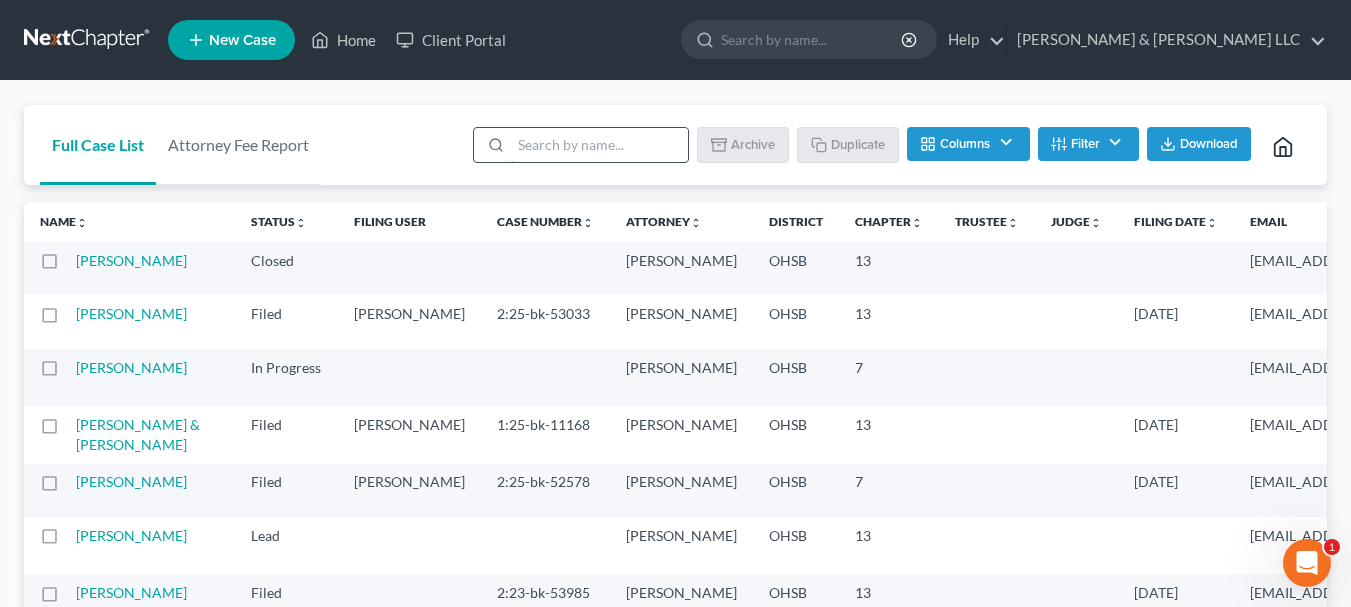 click at bounding box center [599, 145] 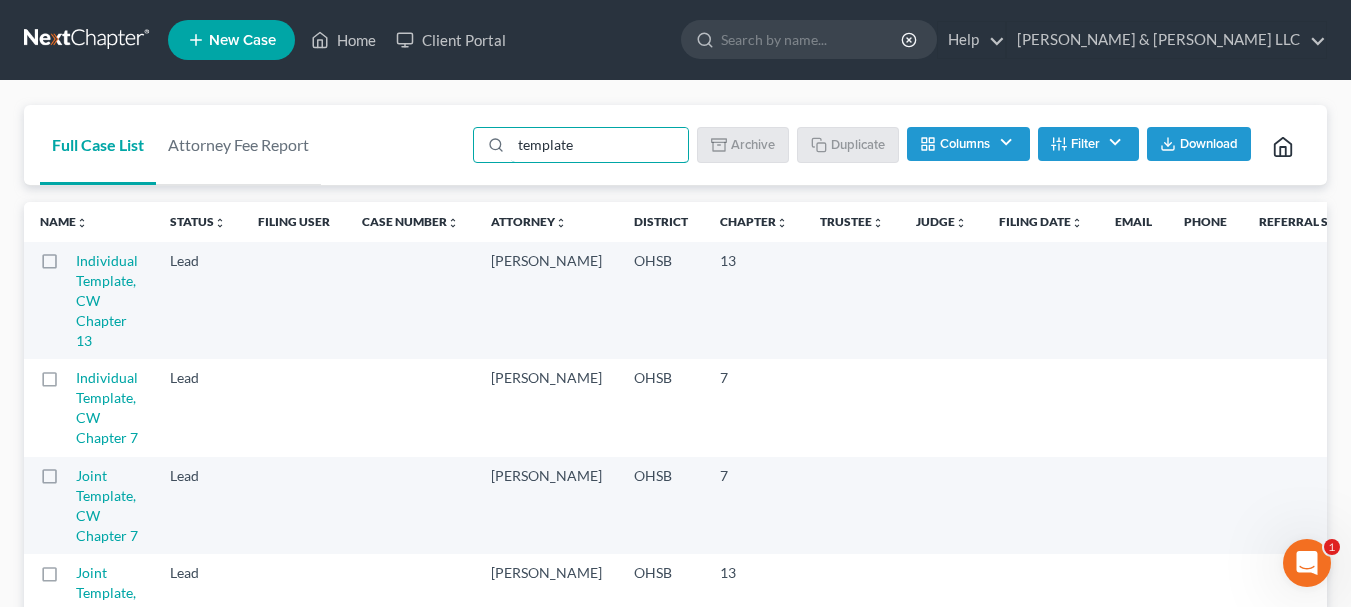 click at bounding box center [68, 383] 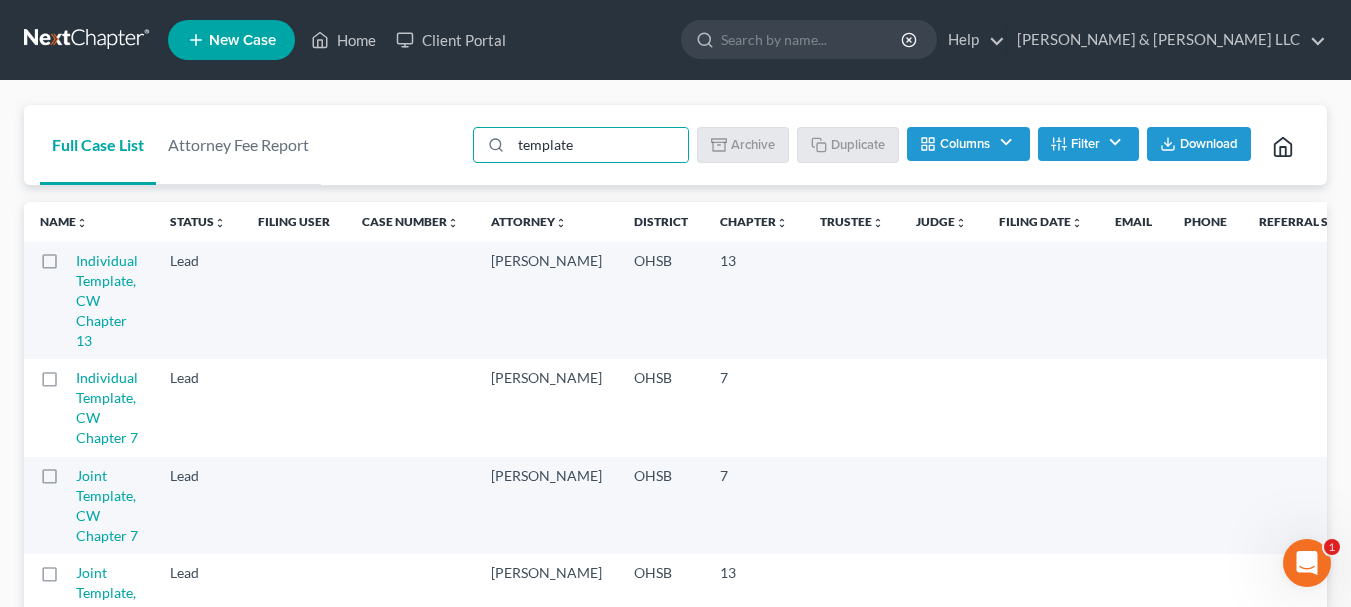 click at bounding box center (82, 374) 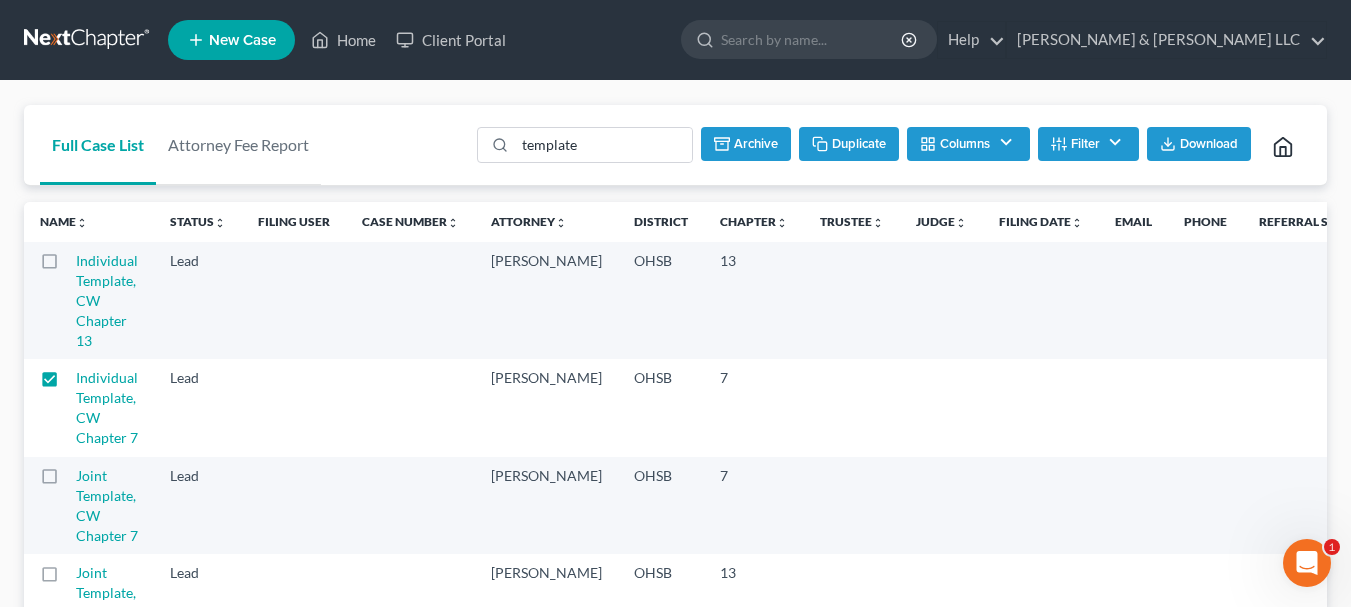 click on "Duplicate" at bounding box center [849, 144] 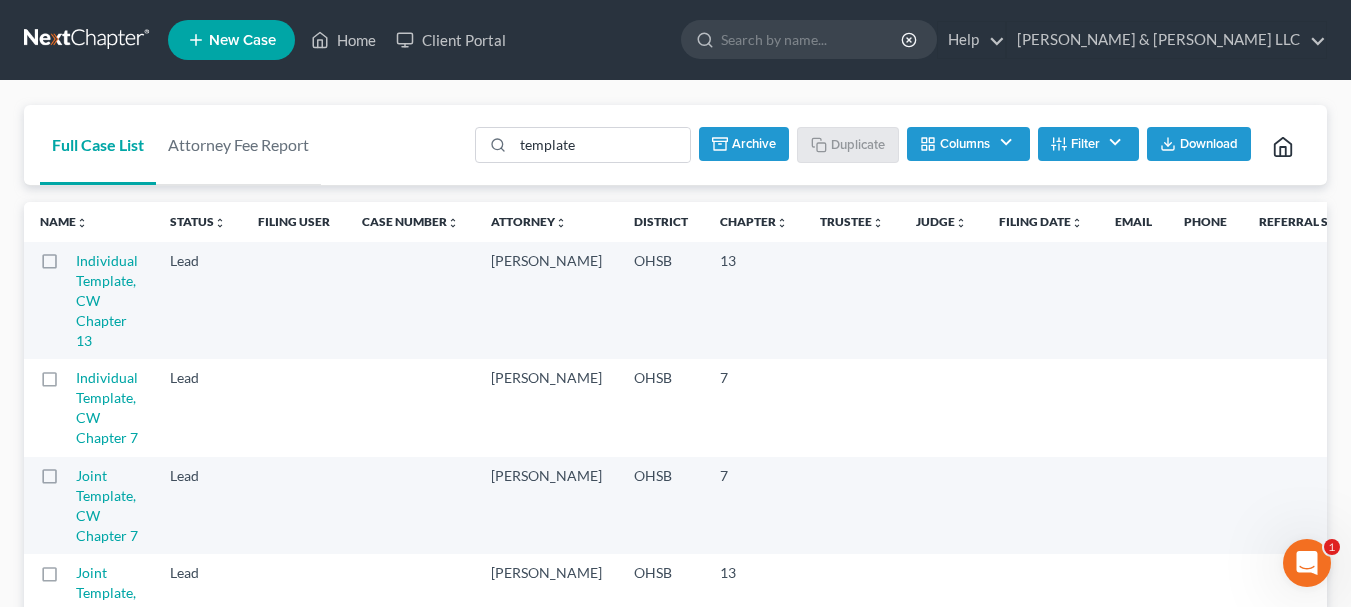 checkbox on "false" 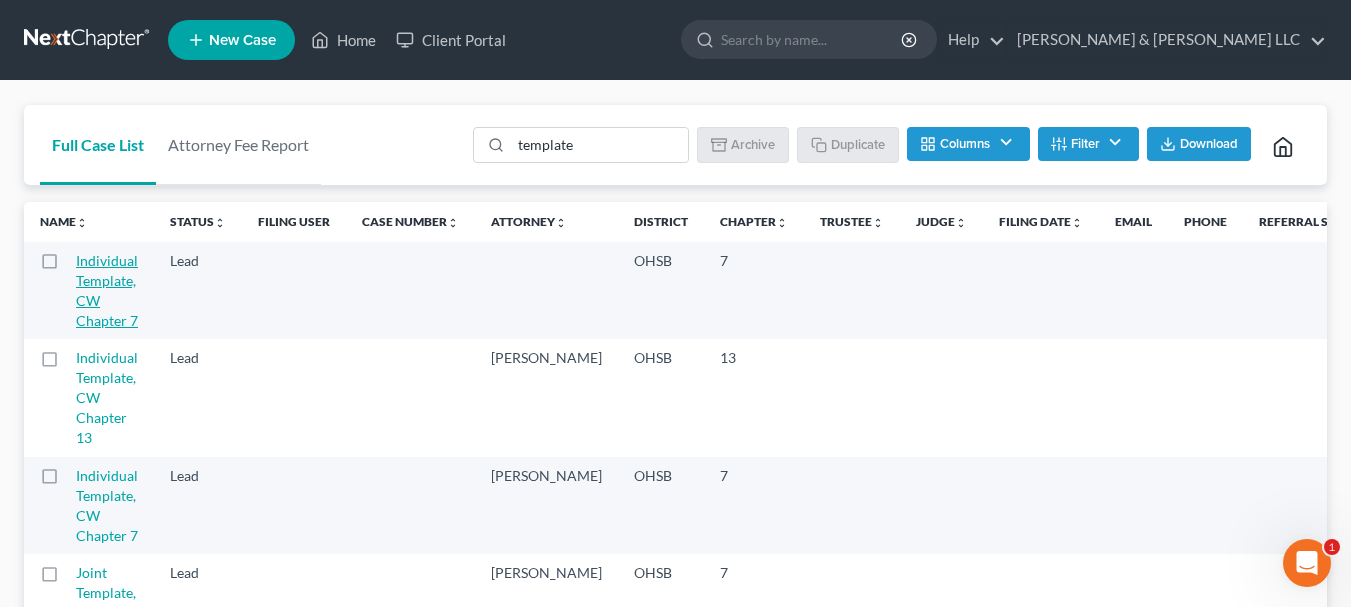 click on "Individual Template, CW Chapter 7" at bounding box center (107, 290) 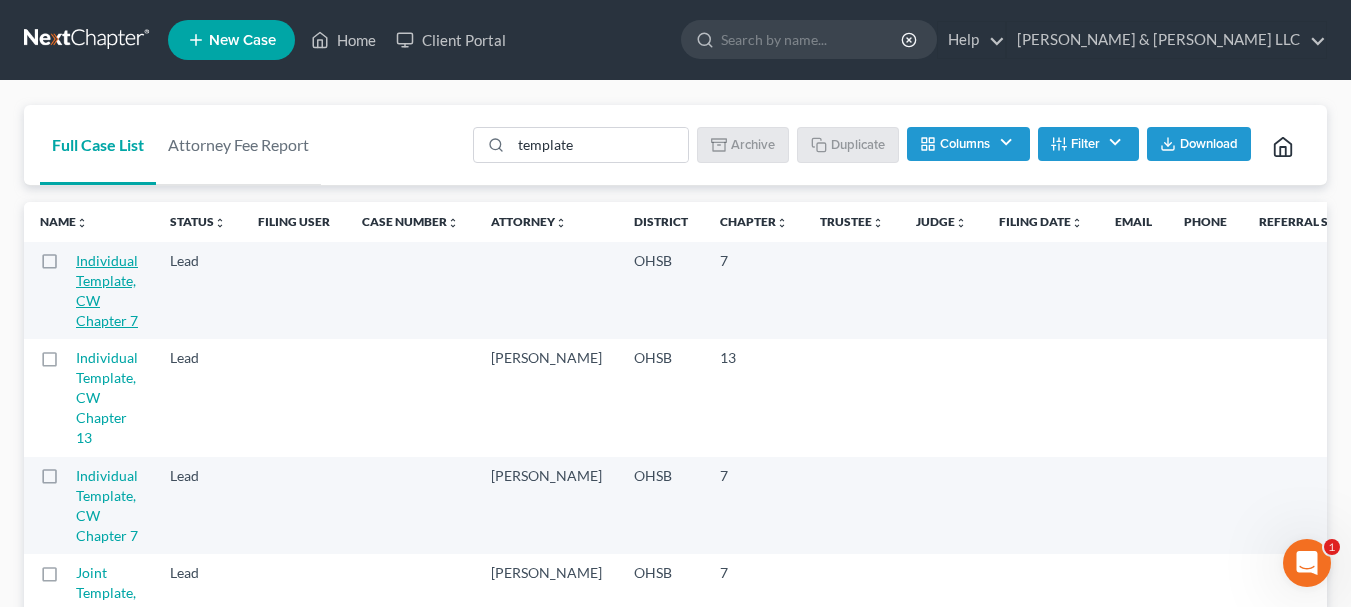 select on "5" 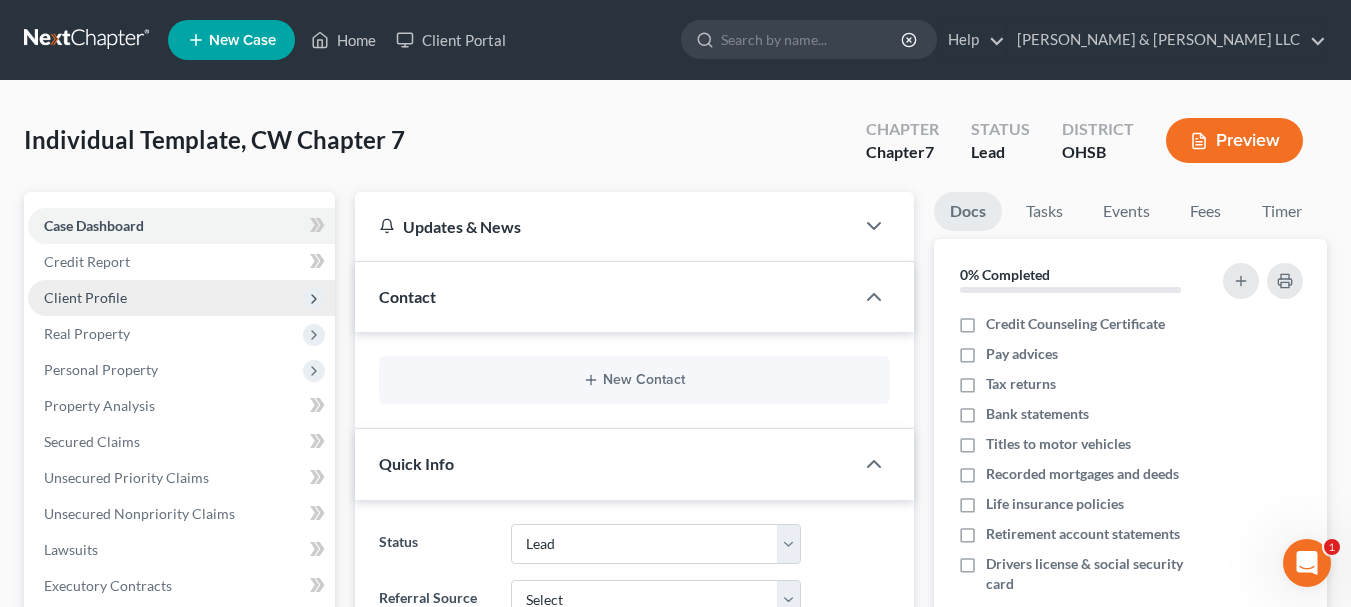 click on "Client Profile" at bounding box center (85, 297) 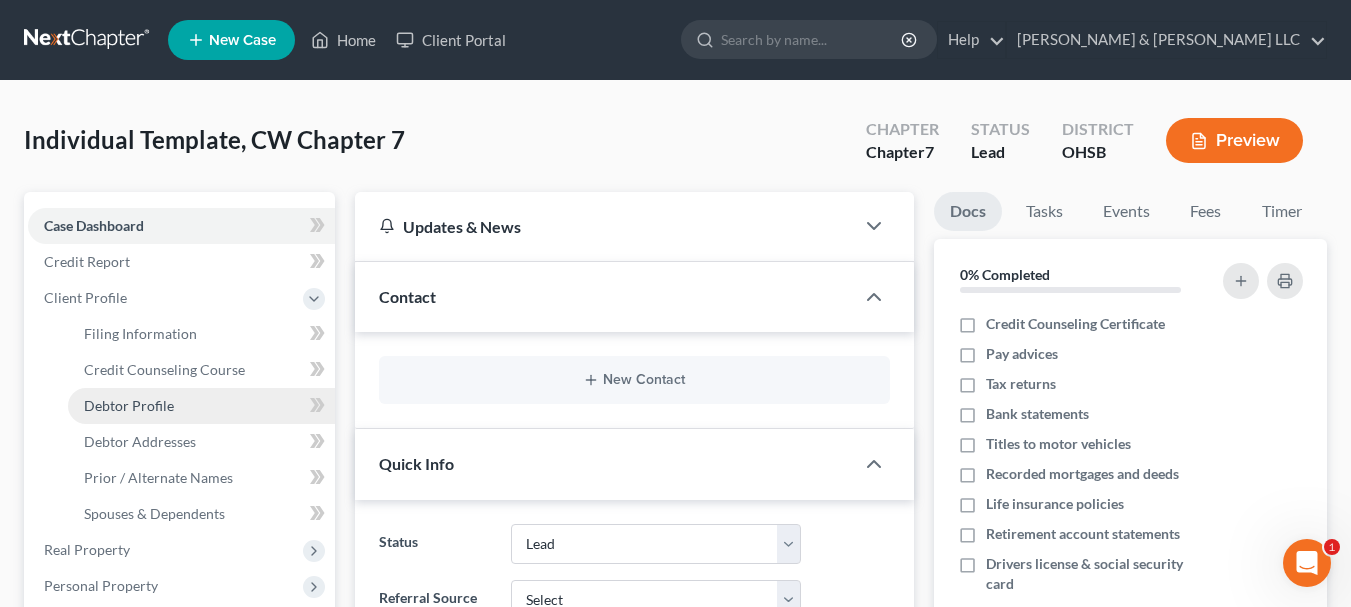 click on "Debtor Profile" at bounding box center [129, 405] 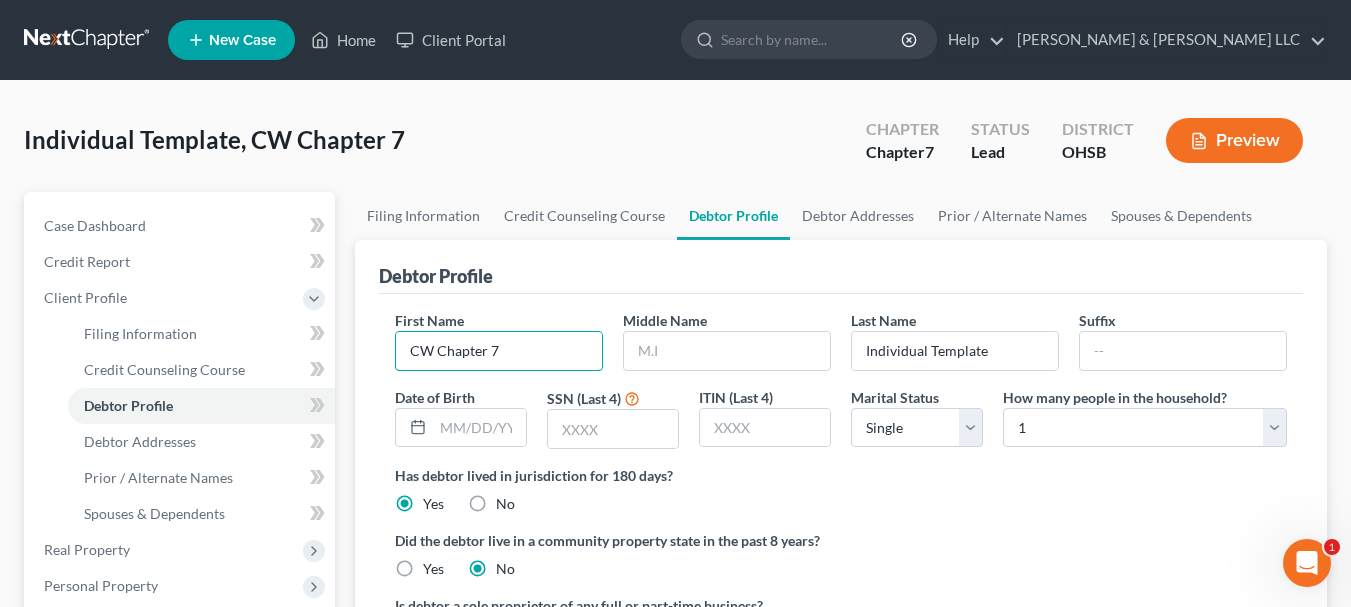 drag, startPoint x: 546, startPoint y: 355, endPoint x: 342, endPoint y: 363, distance: 204.1568 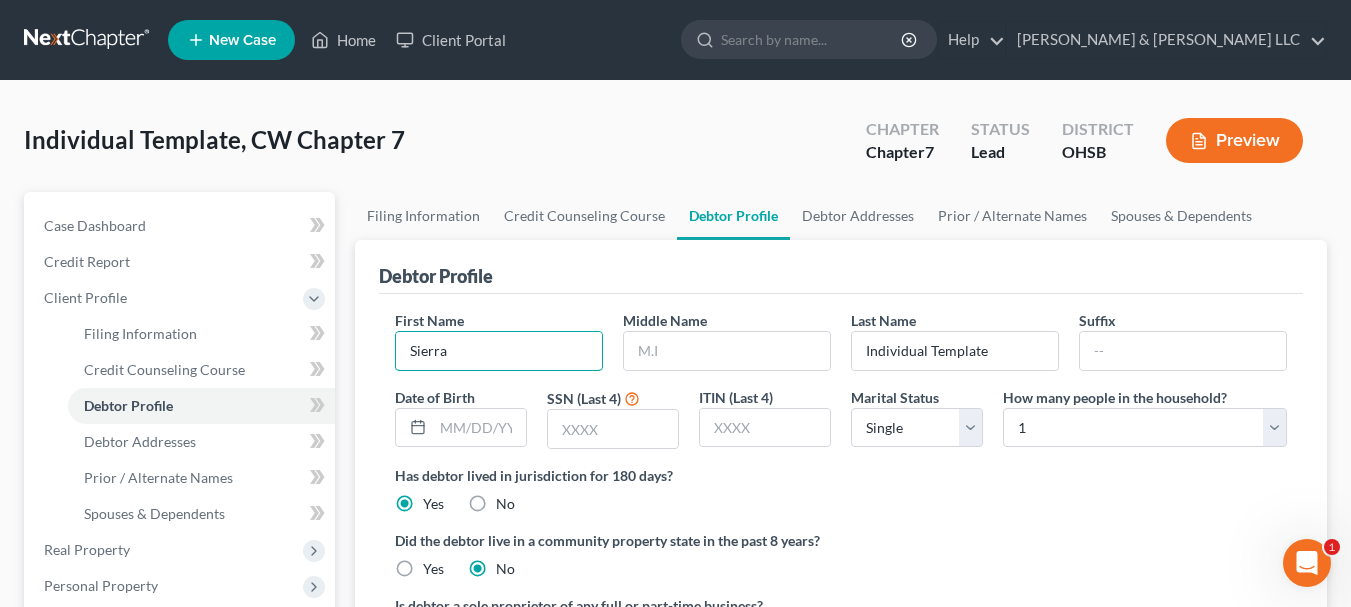 type on "Sierra" 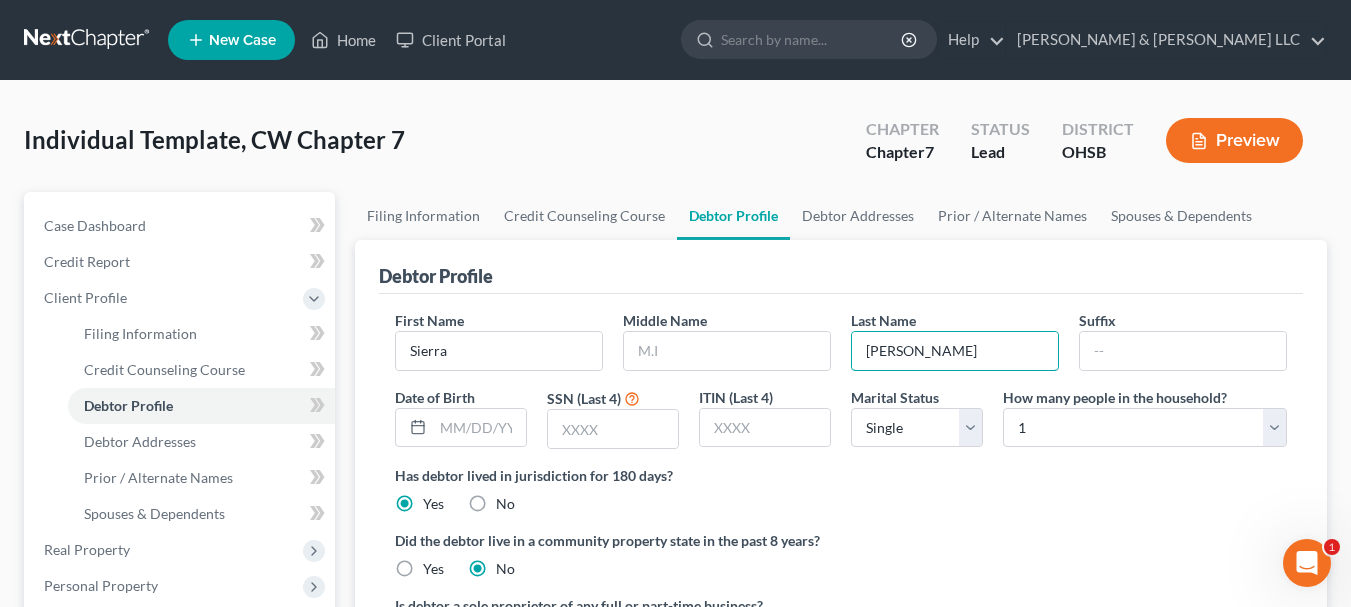 type on "Conley" 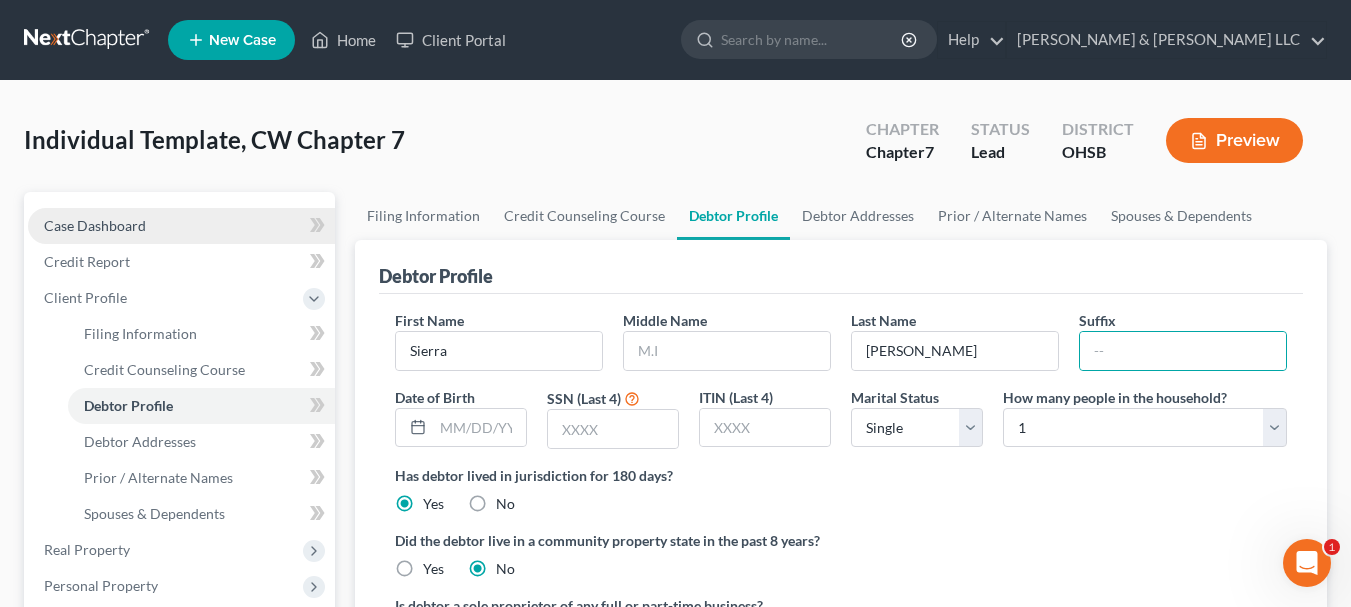 click on "Case Dashboard" at bounding box center [95, 225] 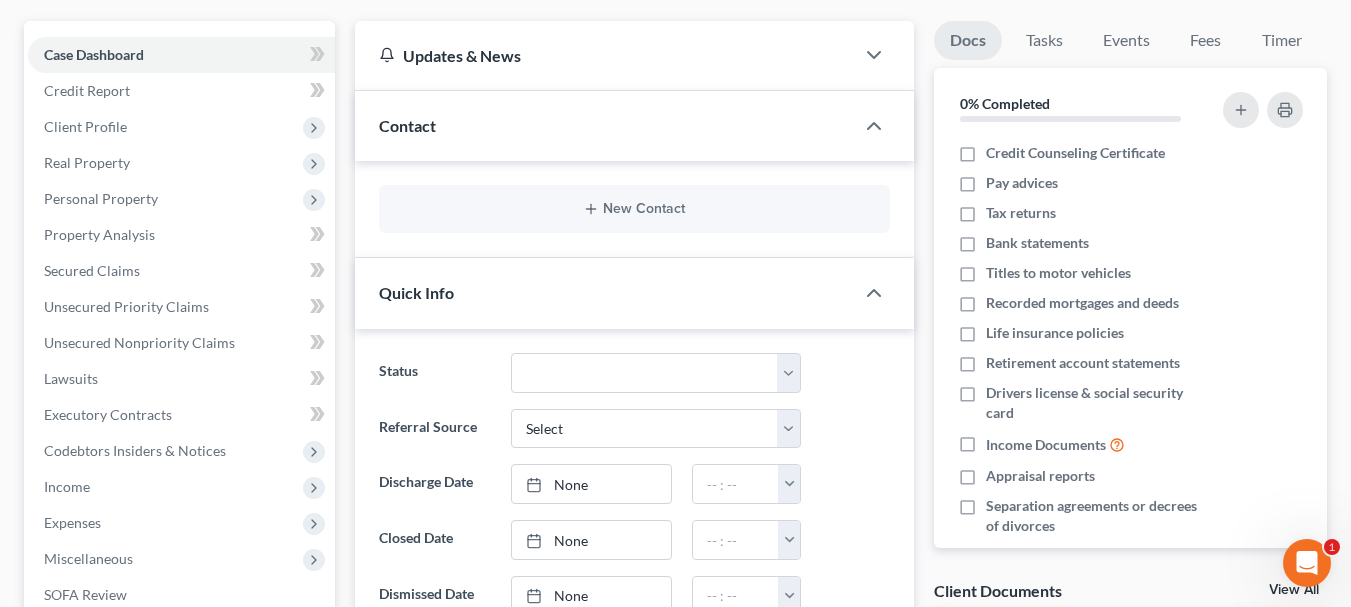 scroll, scrollTop: 200, scrollLeft: 0, axis: vertical 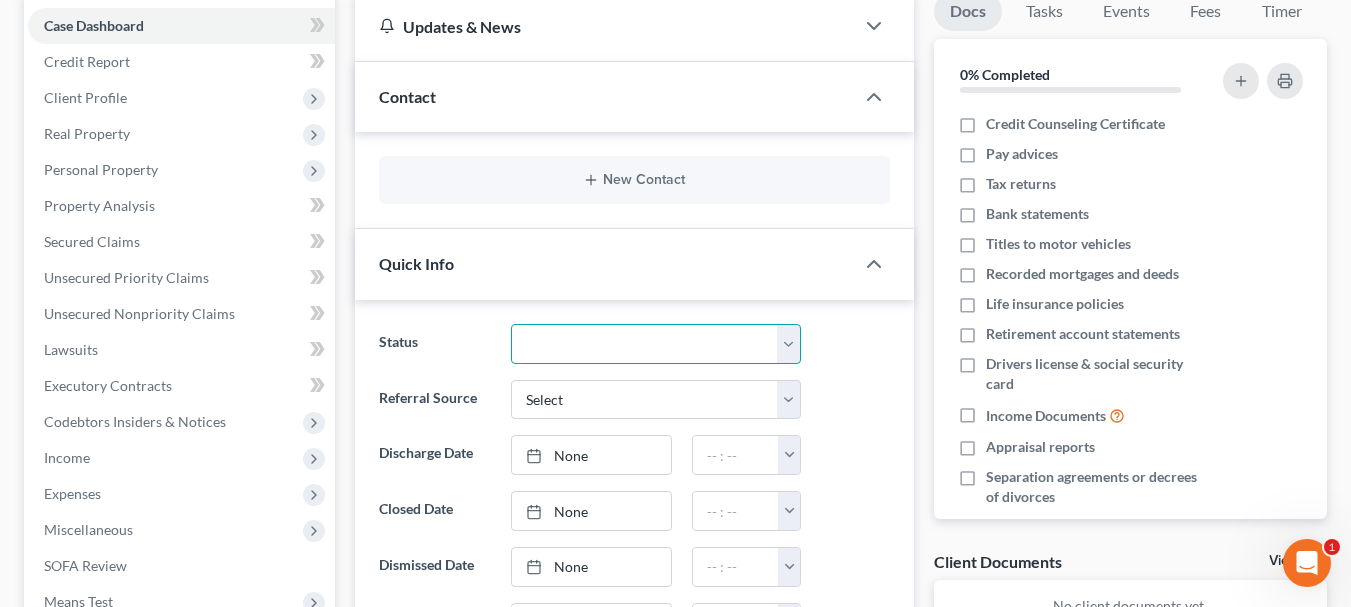 click on "Closed Discharged Dismissed Filed In Progress Lead Lost Lead Ready to File Retained To Review" at bounding box center (656, 344) 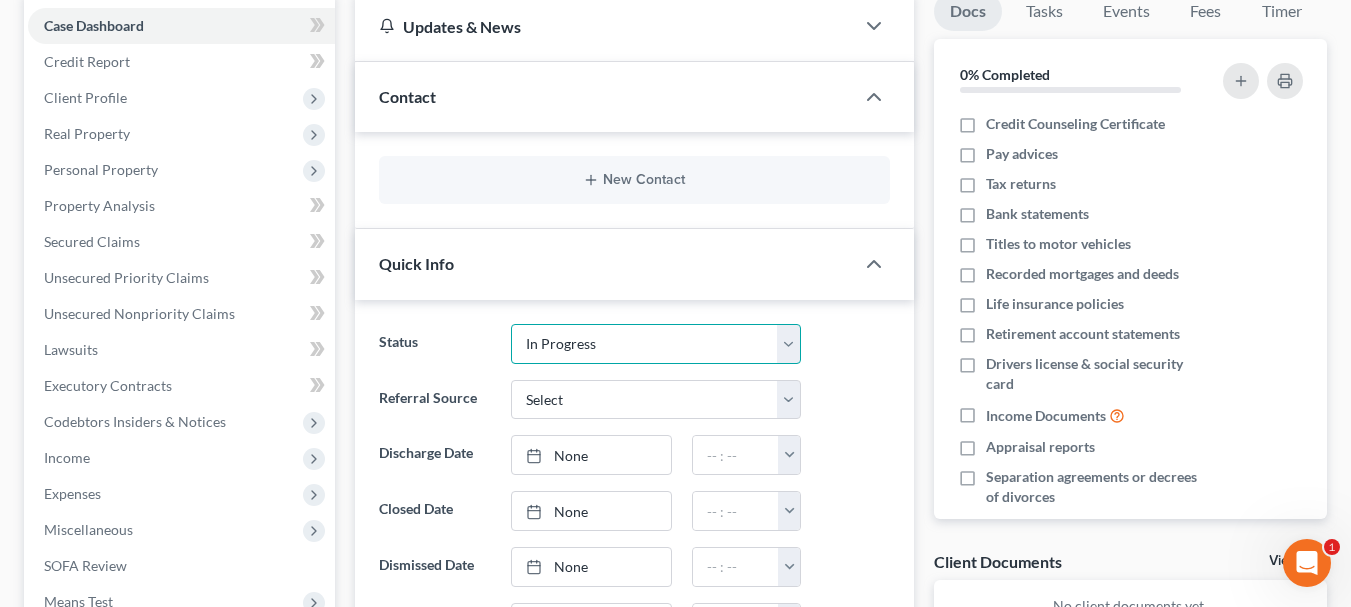 click on "Closed Discharged Dismissed Filed In Progress Lead Lost Lead Ready to File Retained To Review" at bounding box center [656, 344] 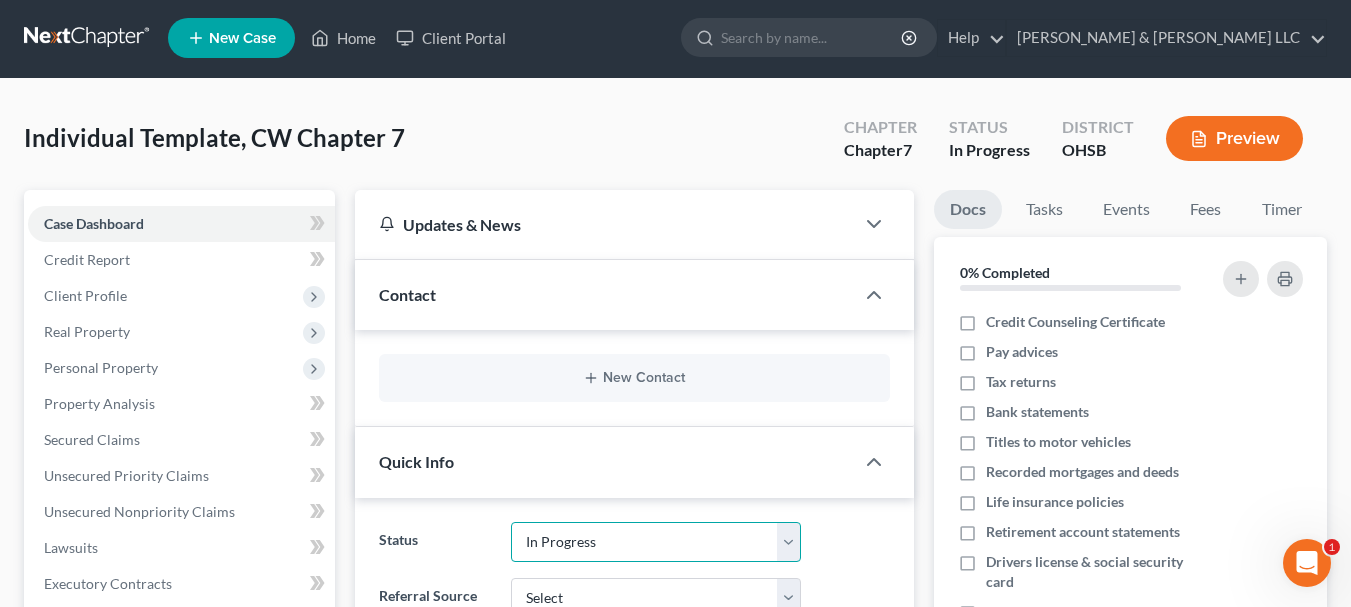 scroll, scrollTop: 0, scrollLeft: 0, axis: both 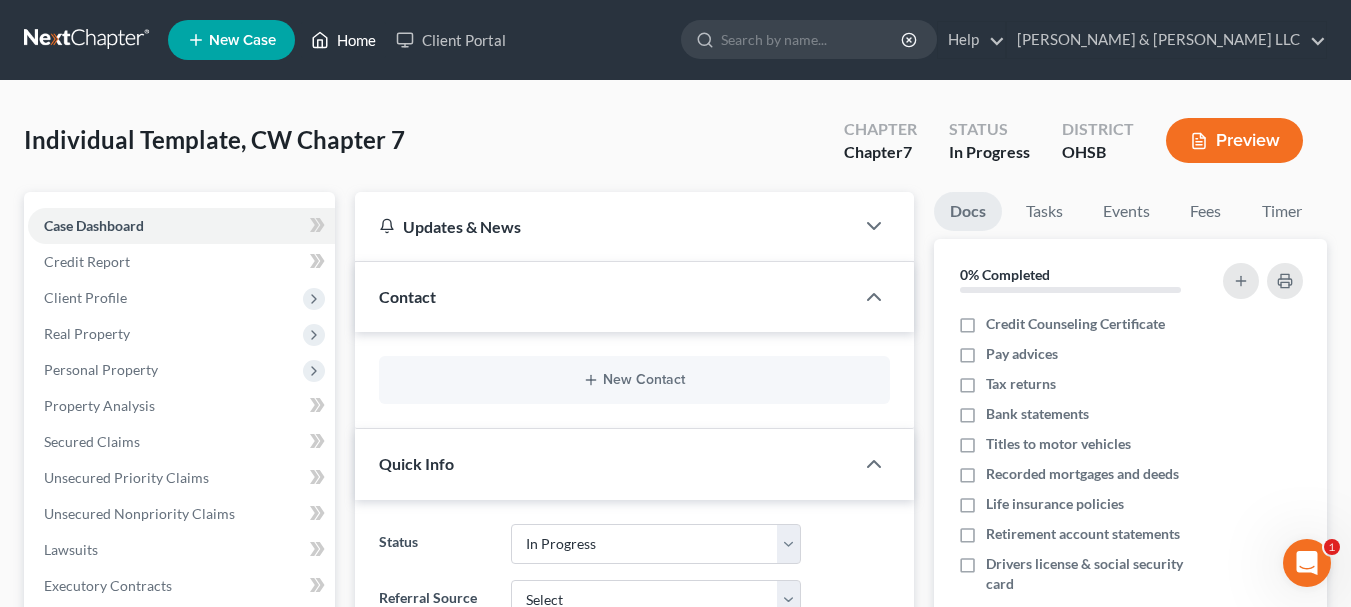 click on "Home" at bounding box center [343, 40] 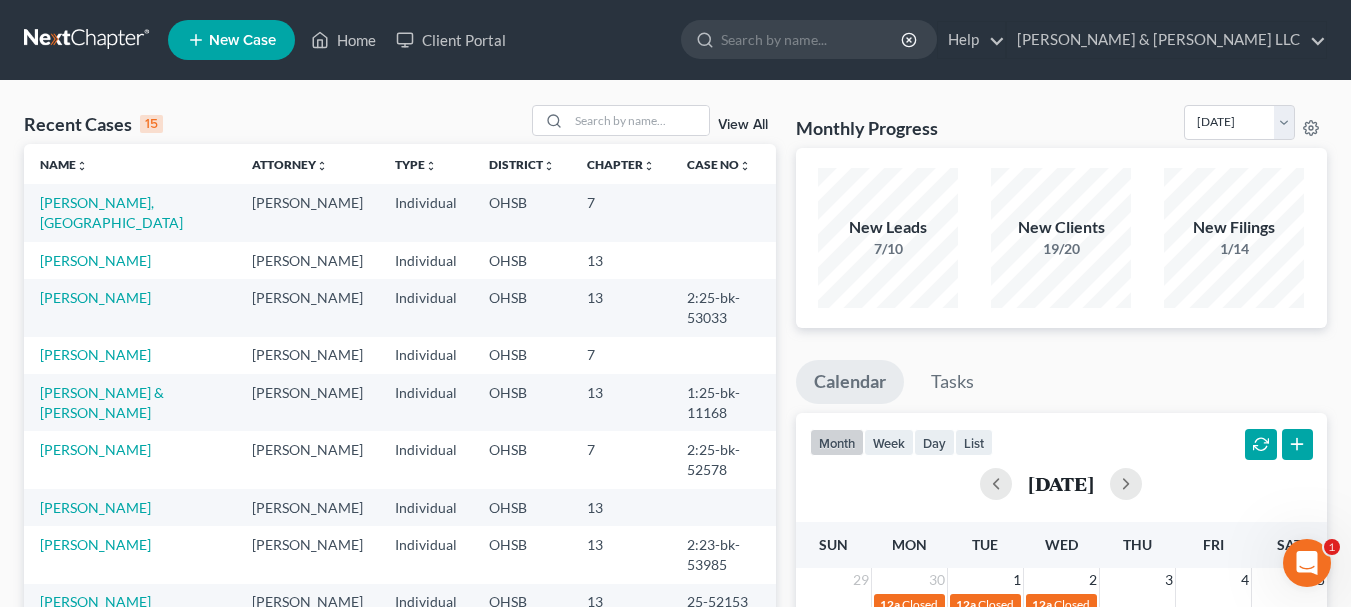click on "View All" at bounding box center (743, 125) 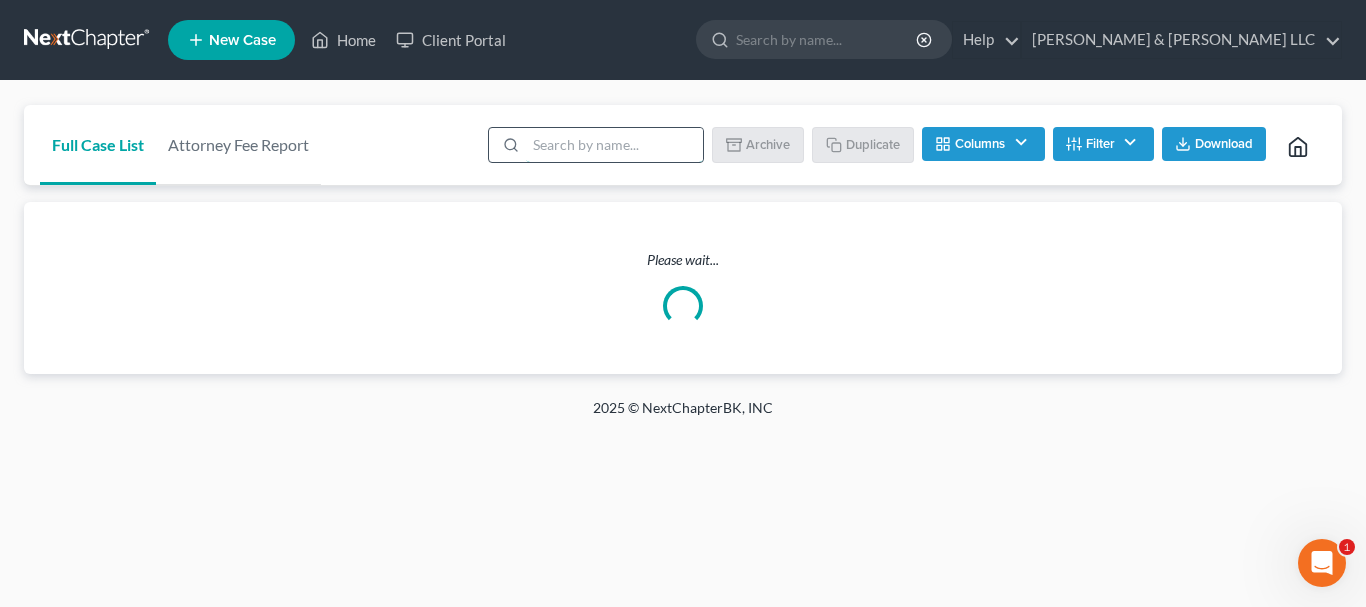 click at bounding box center (614, 145) 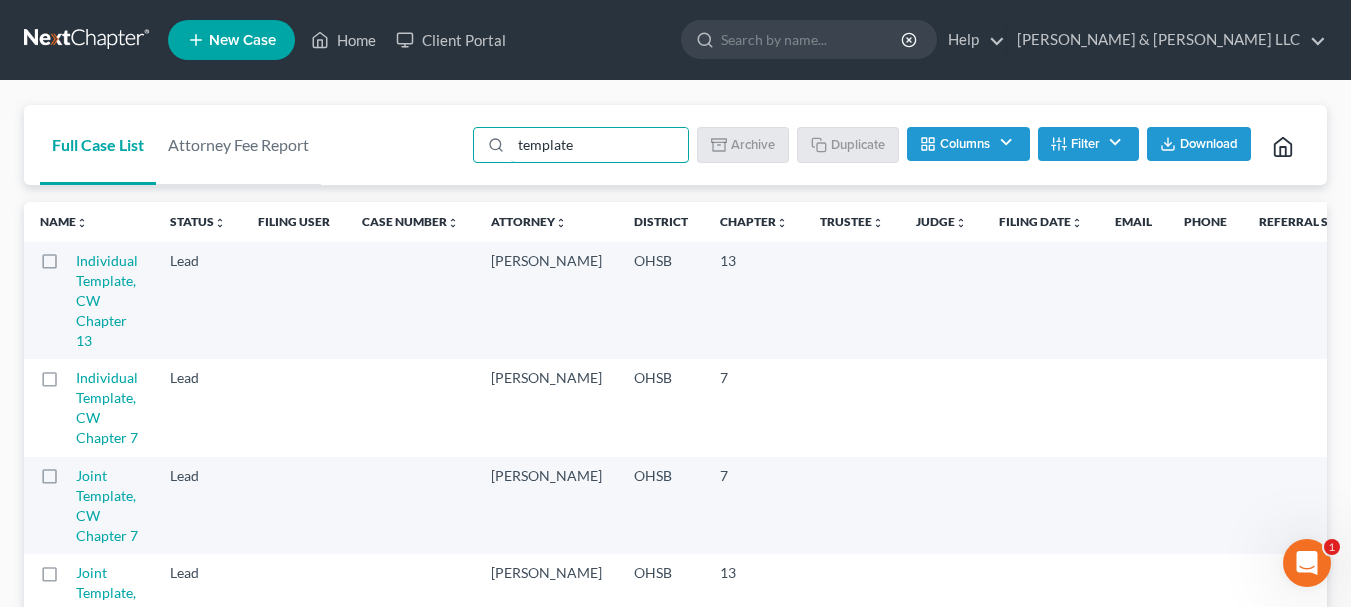 click at bounding box center [68, 383] 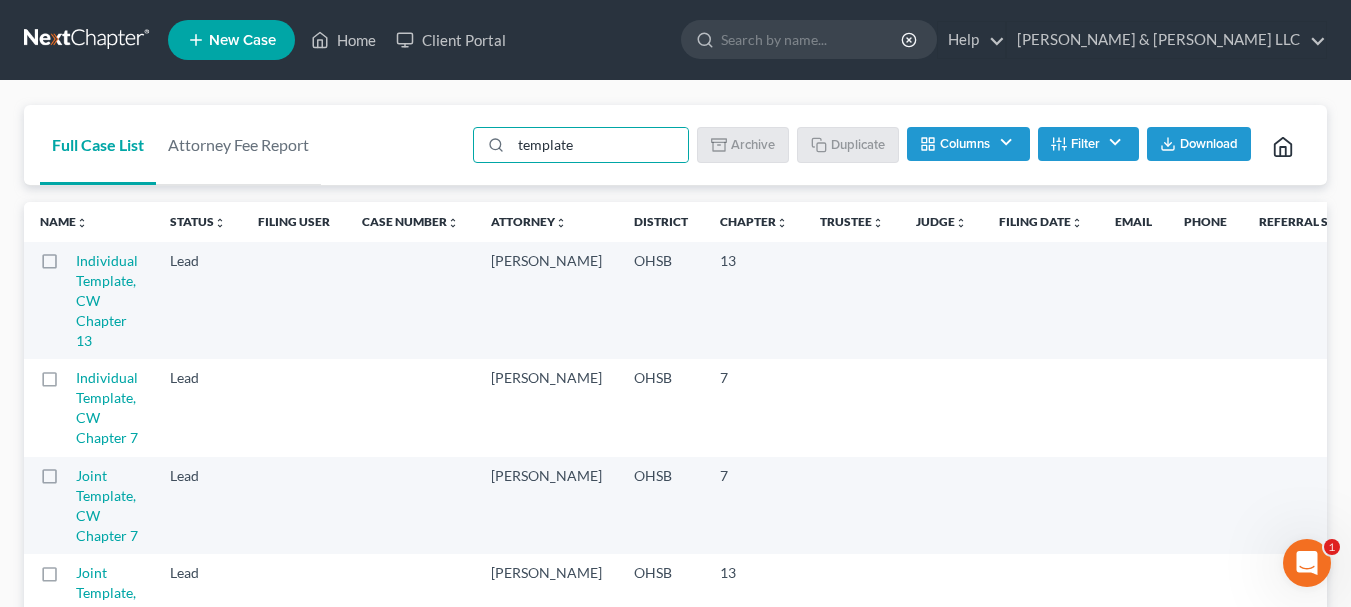 click at bounding box center (82, 374) 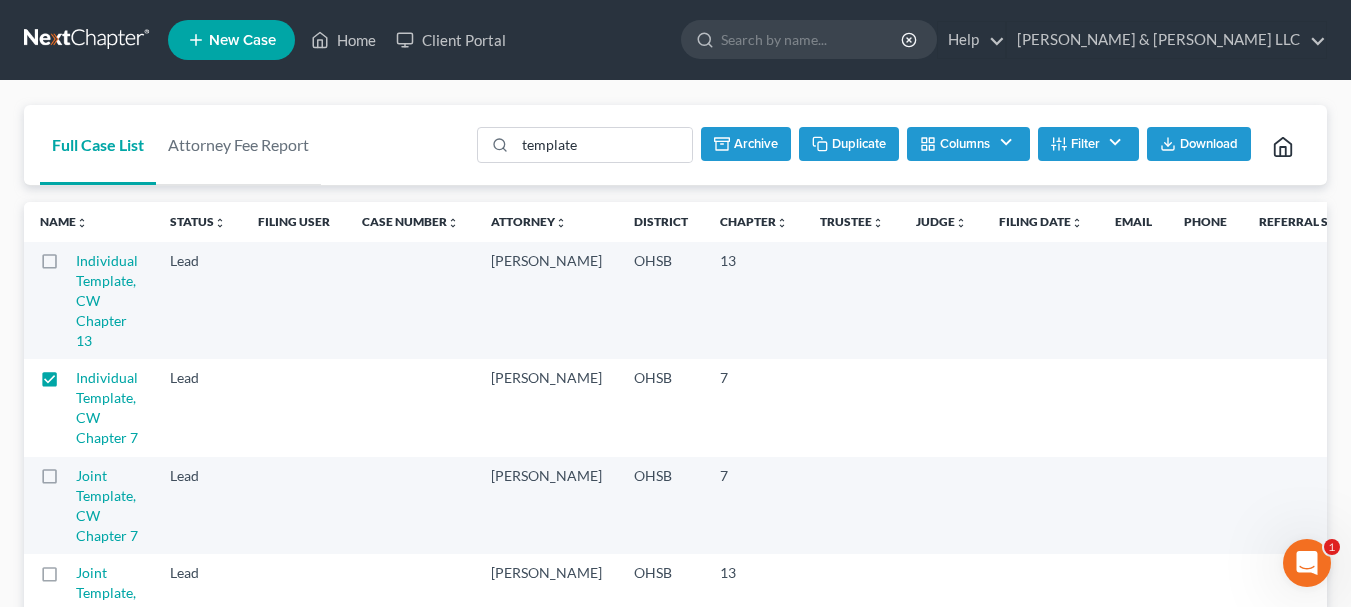 click on "Duplicate" at bounding box center [849, 144] 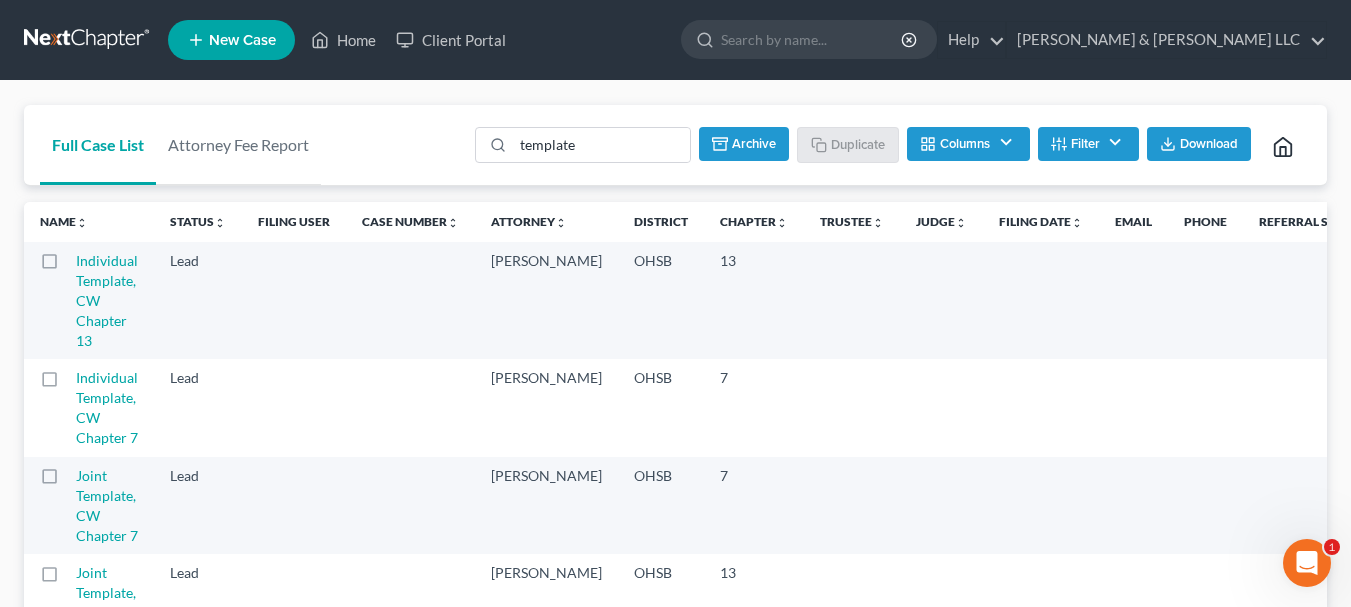 checkbox on "false" 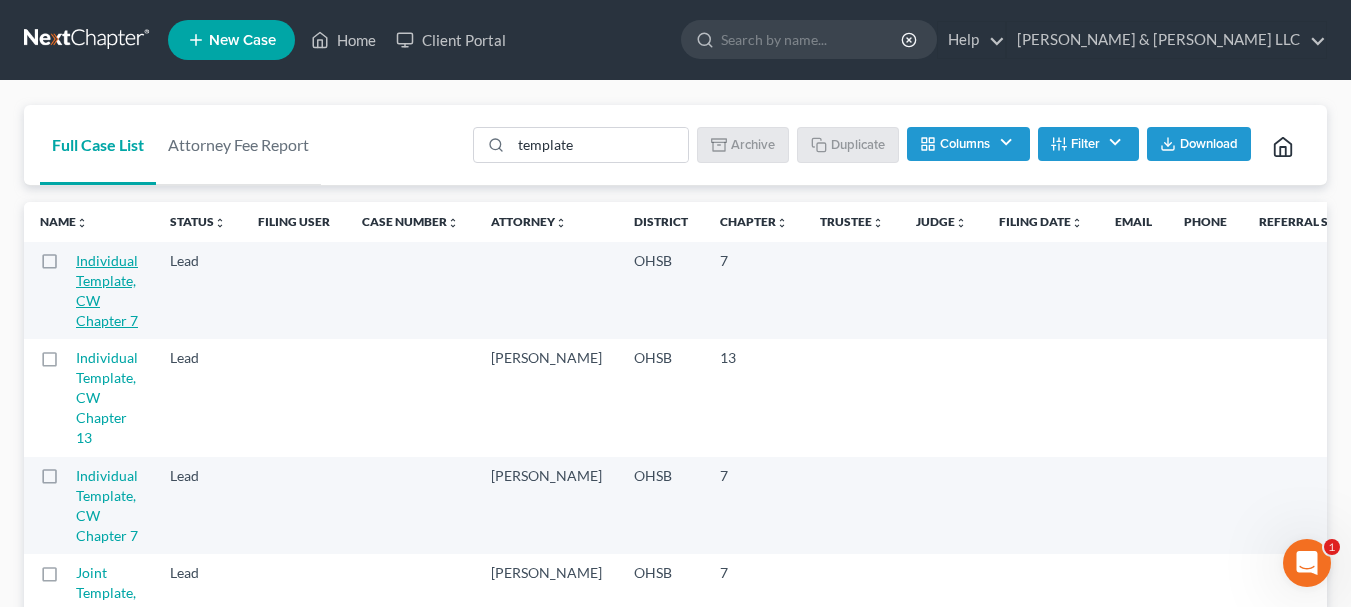 click on "Individual Template, CW Chapter 7" at bounding box center (107, 290) 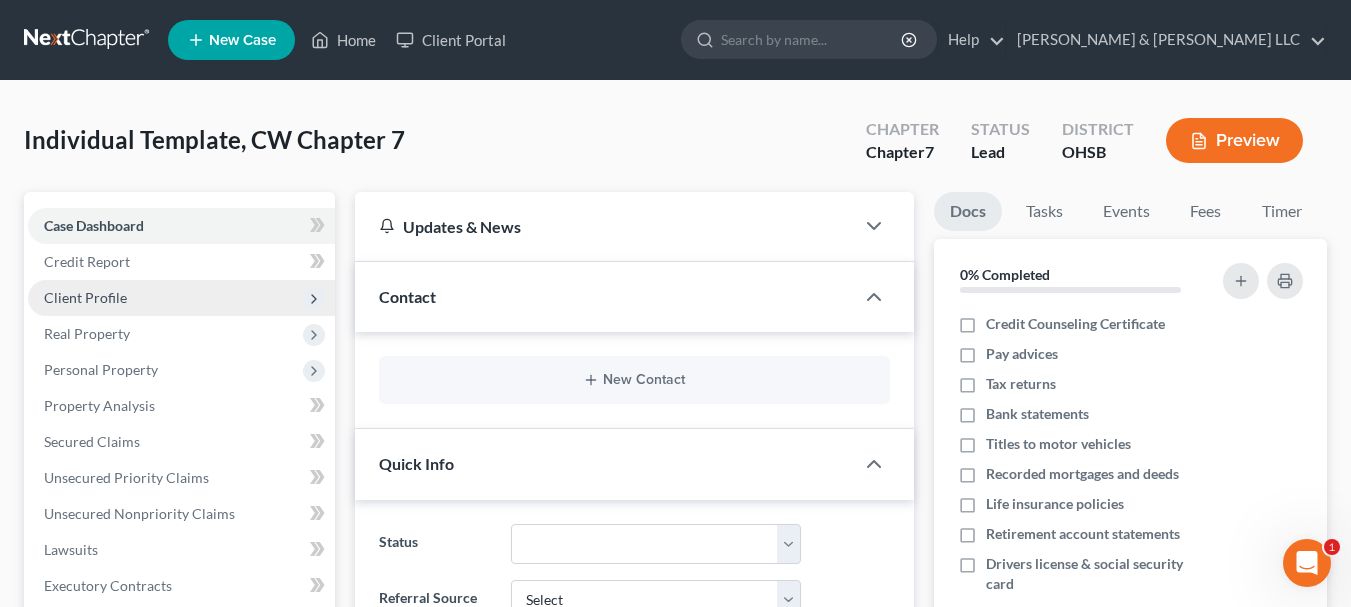 click on "Client Profile" at bounding box center [85, 297] 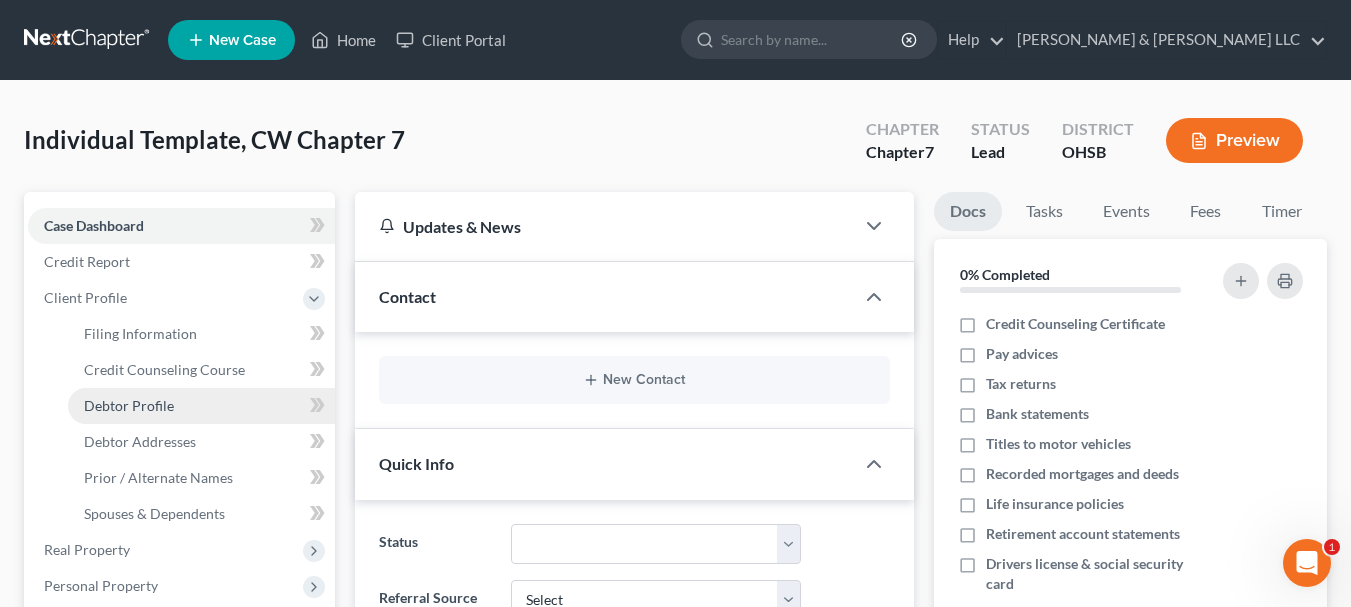 click on "Debtor Profile" at bounding box center [129, 405] 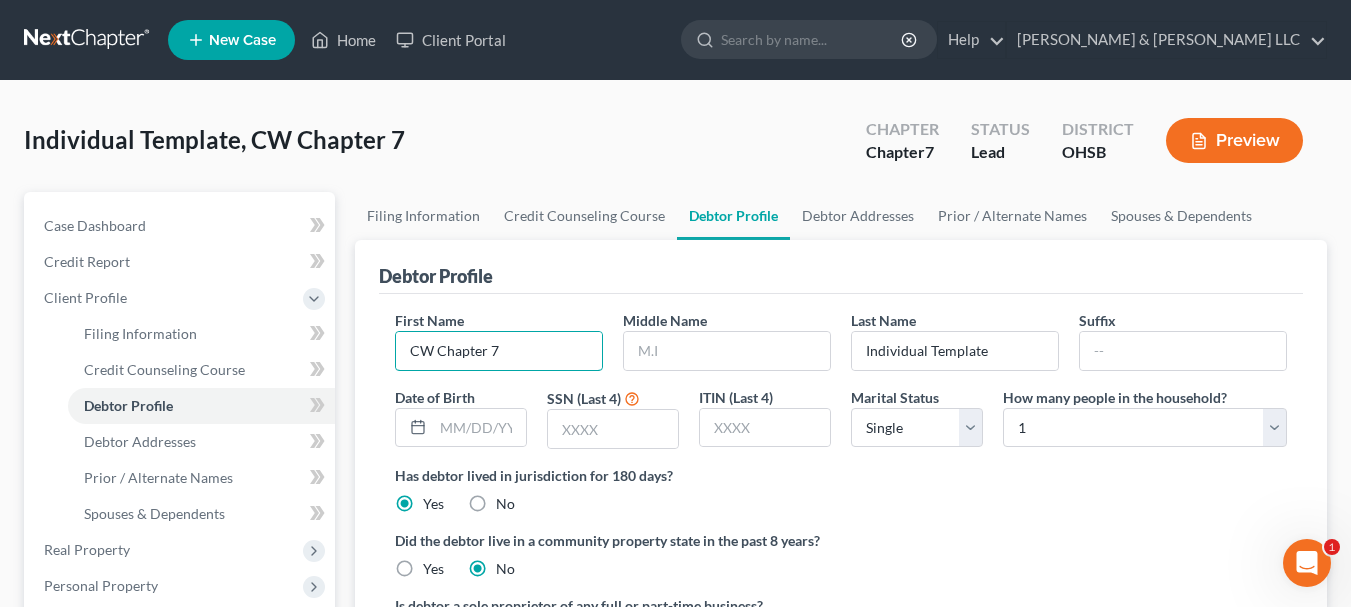 drag, startPoint x: 592, startPoint y: 354, endPoint x: 349, endPoint y: 339, distance: 243.46252 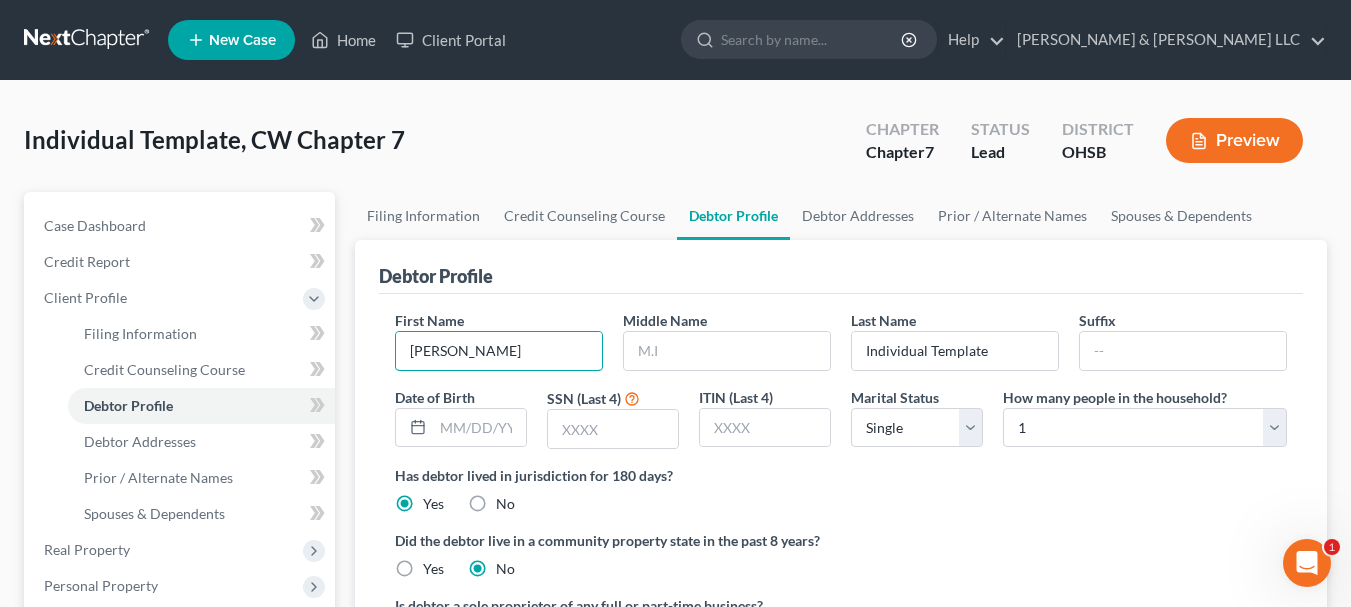type on "Katiya" 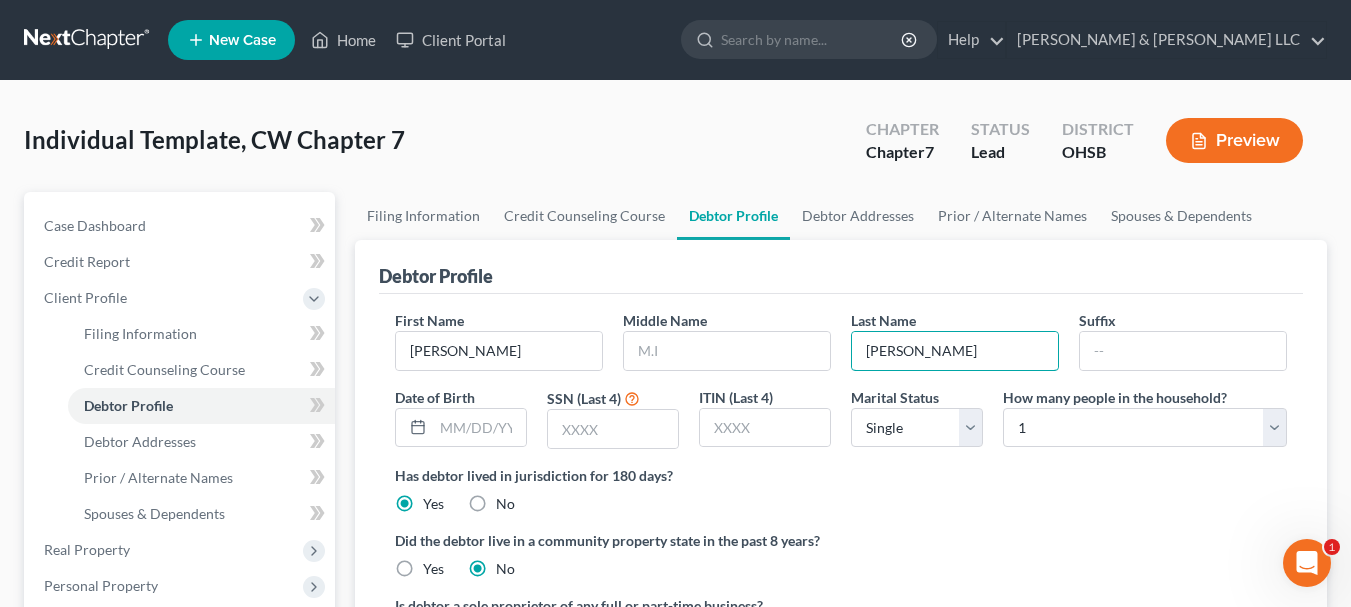 type on "Cooper" 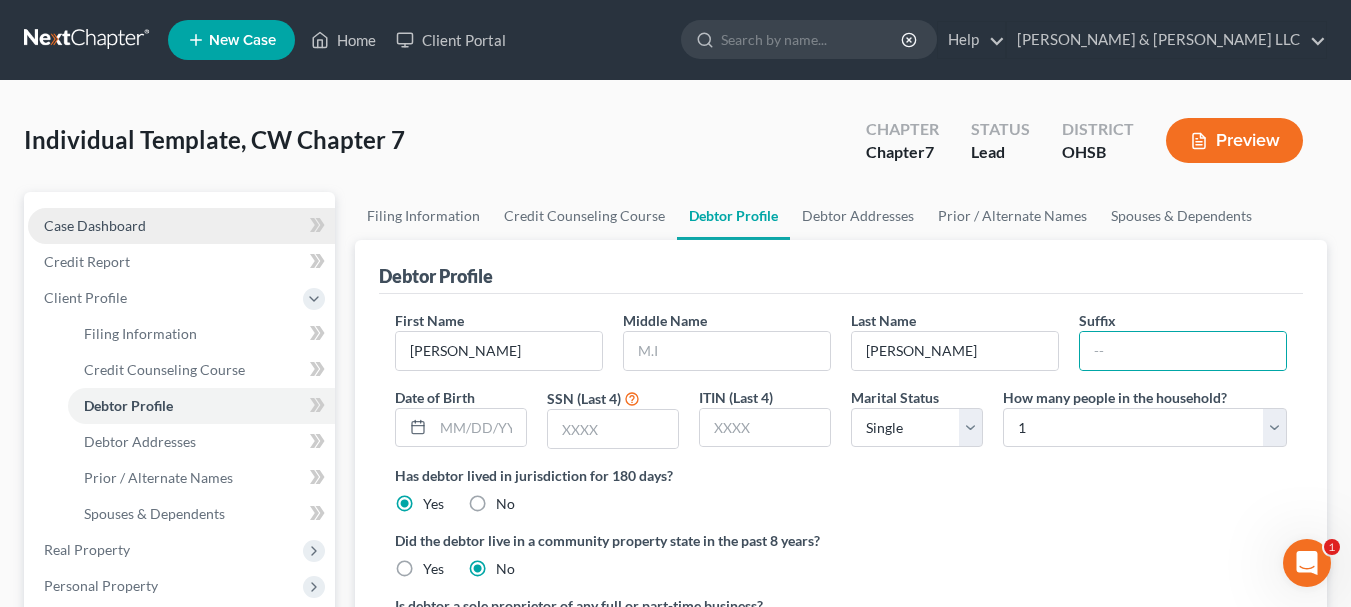 click on "Case Dashboard" at bounding box center [181, 226] 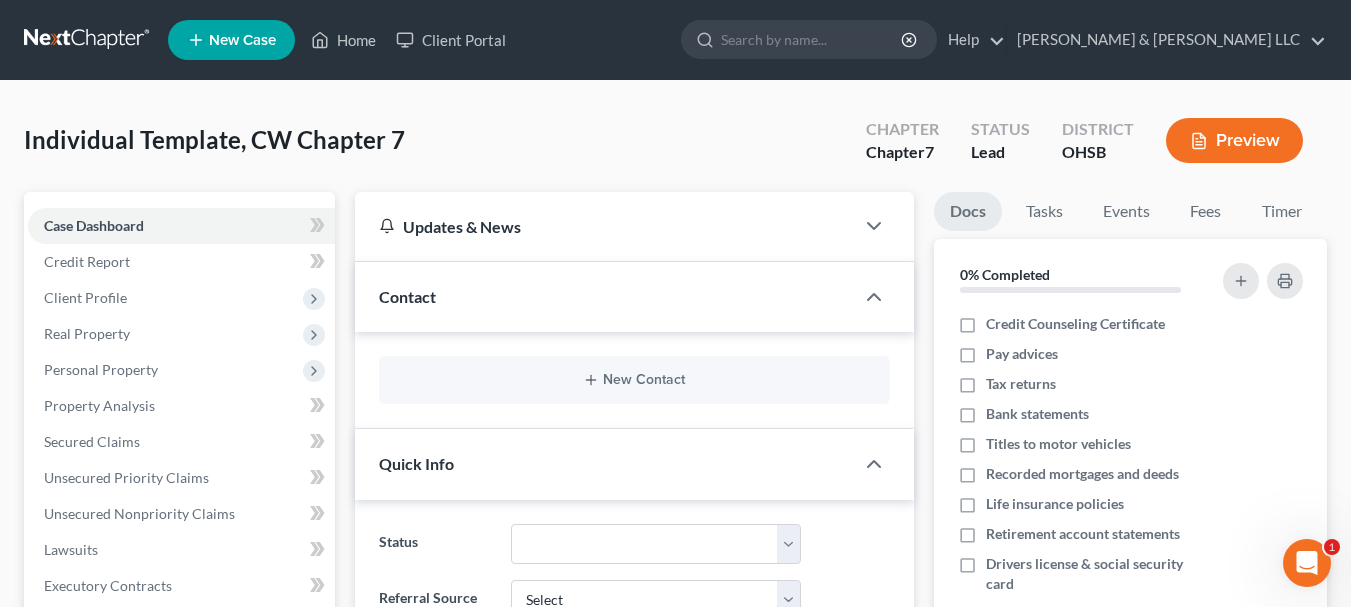scroll, scrollTop: 100, scrollLeft: 0, axis: vertical 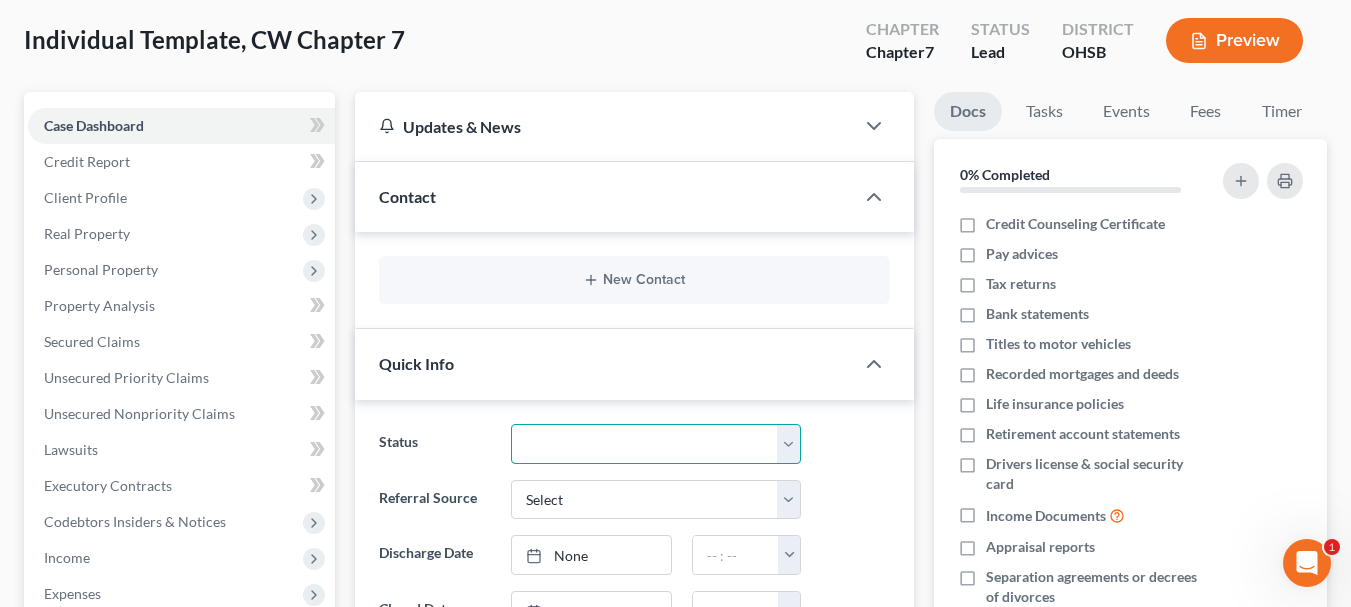 click on "Closed Discharged Dismissed Filed In Progress Lead Lost Lead Ready to File Retained To Review" at bounding box center (656, 444) 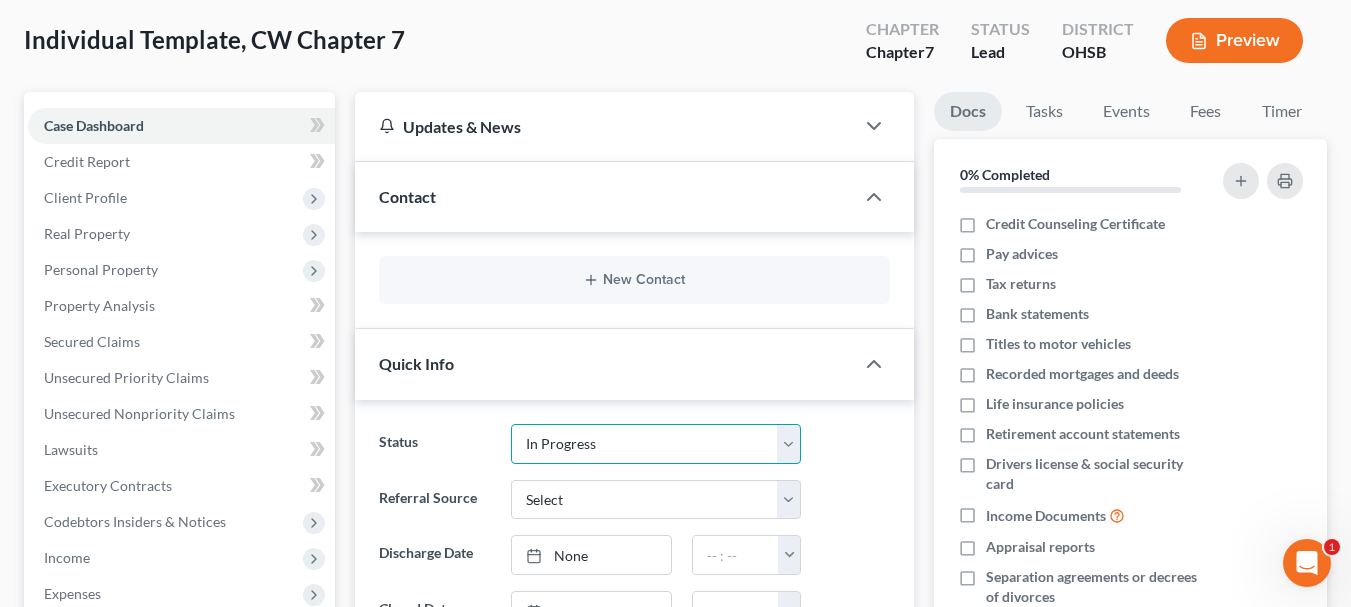 click on "Closed Discharged Dismissed Filed In Progress Lead Lost Lead Ready to File Retained To Review" at bounding box center [656, 444] 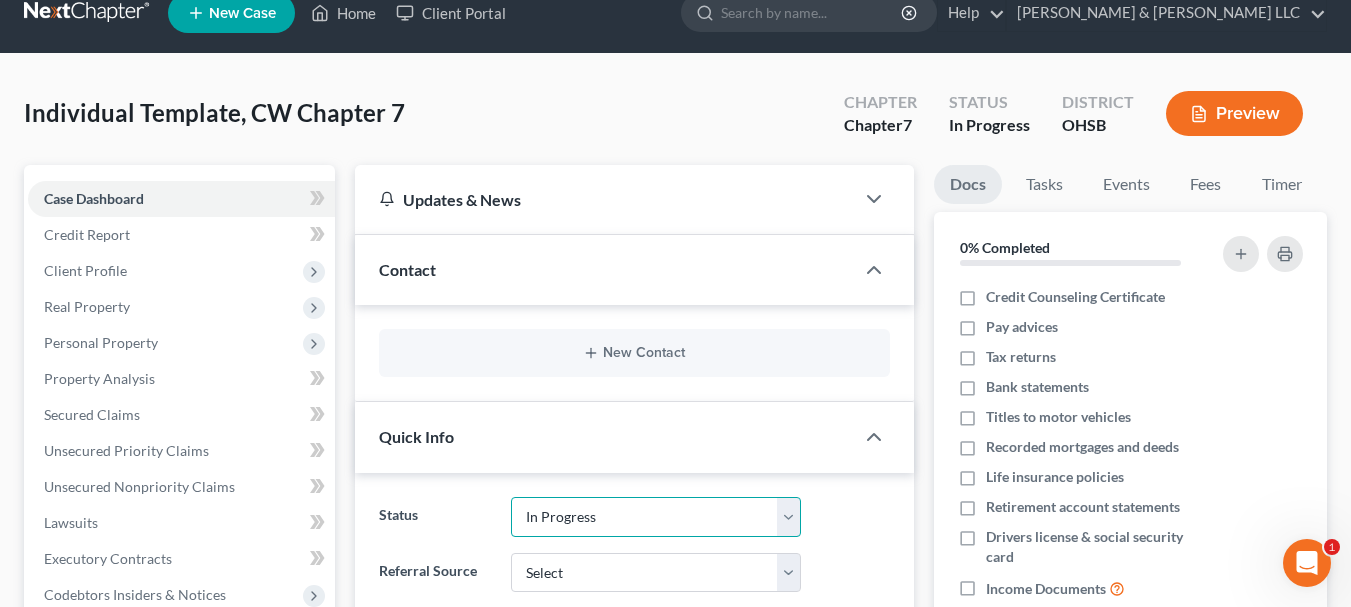 scroll, scrollTop: 0, scrollLeft: 0, axis: both 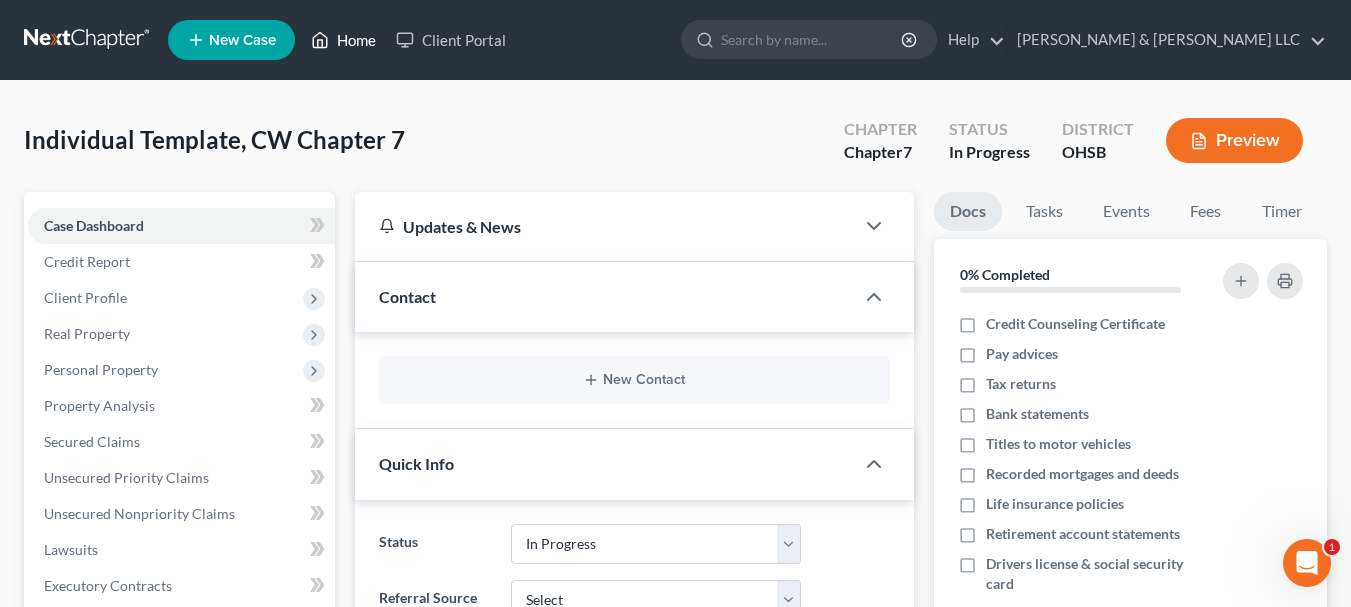 click on "Home" at bounding box center [343, 40] 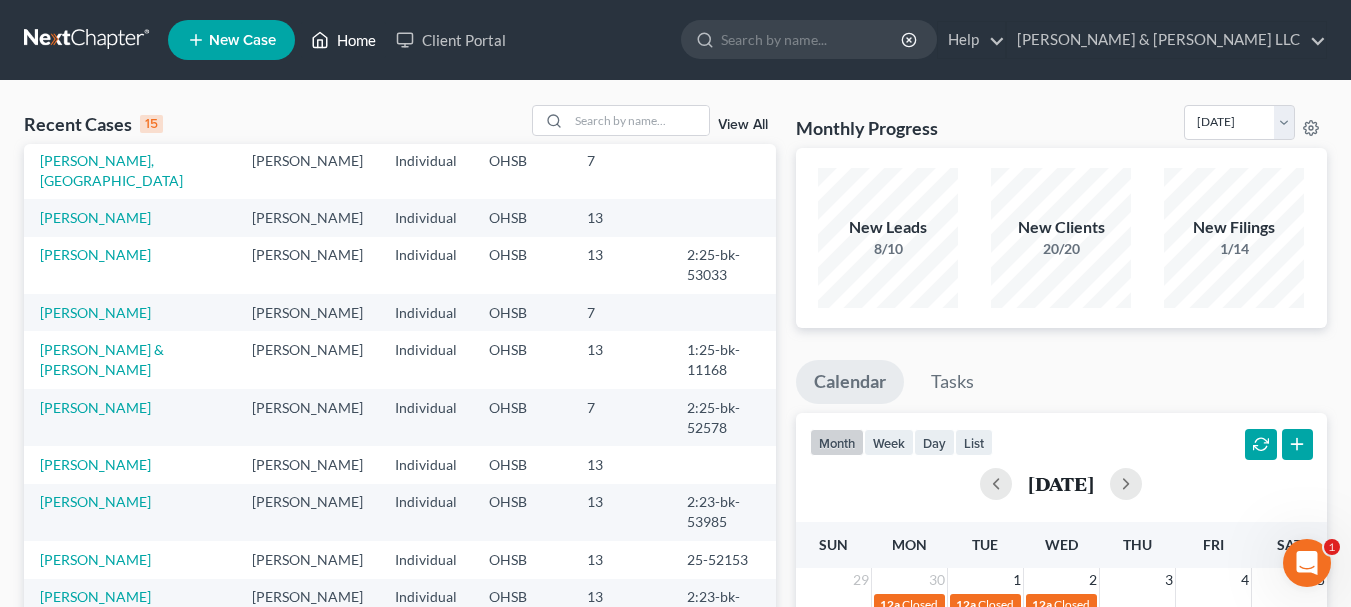 scroll, scrollTop: 100, scrollLeft: 0, axis: vertical 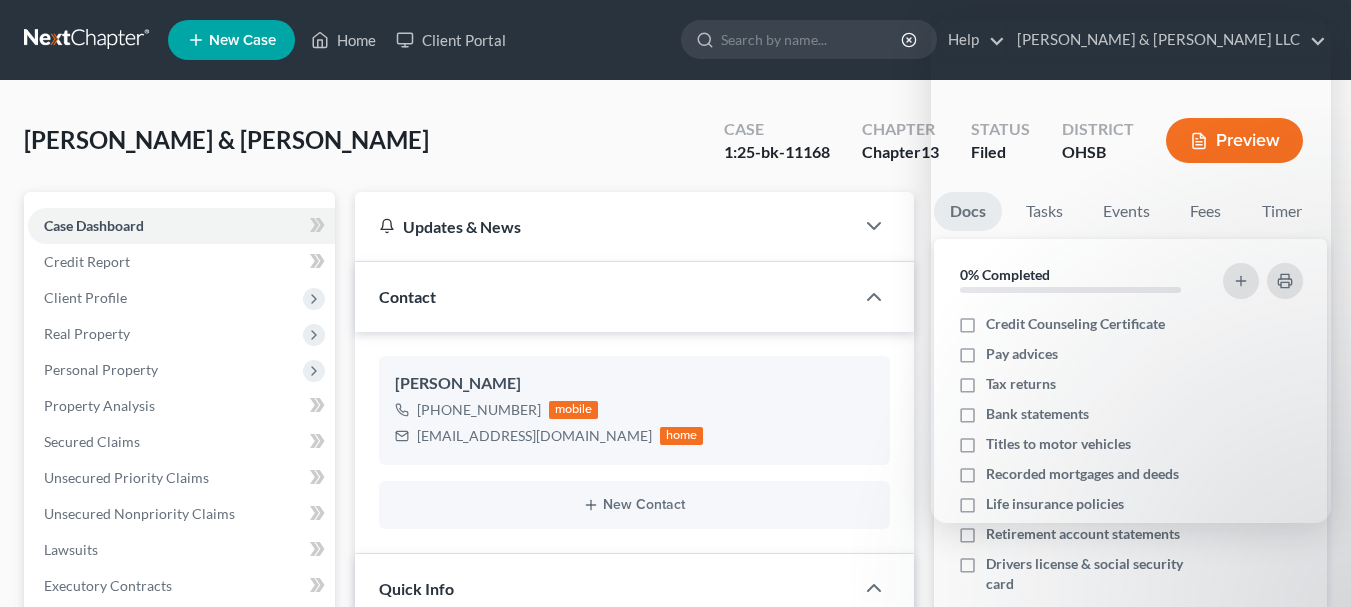 select on "3" 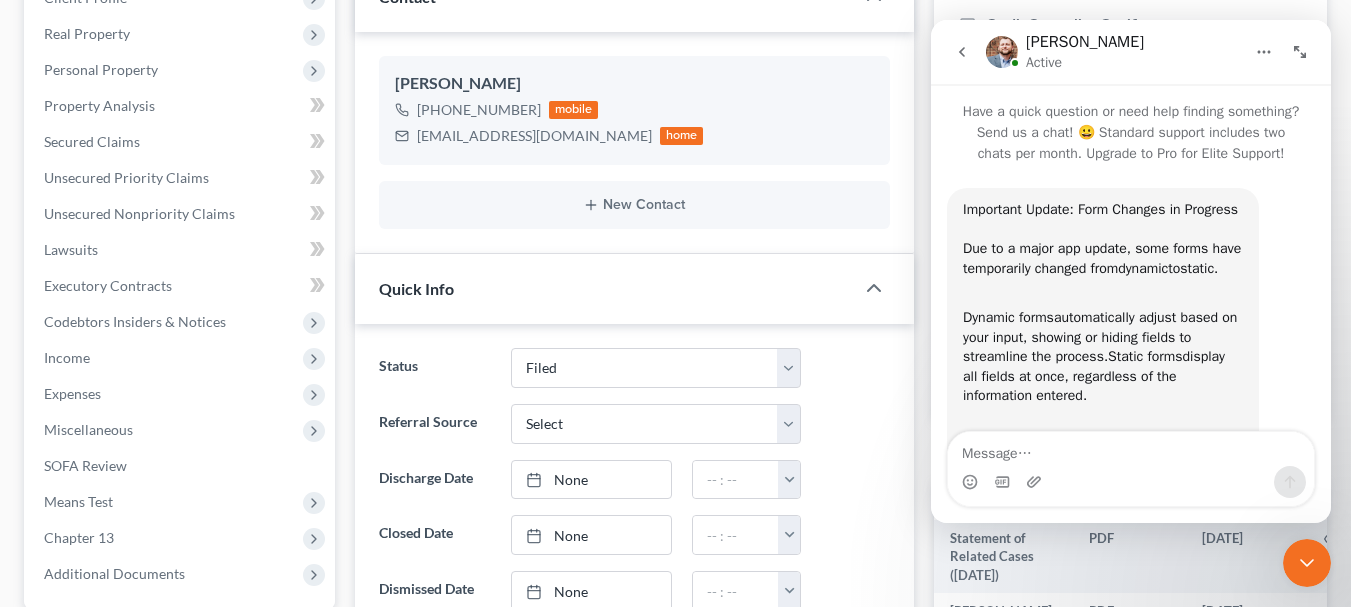 scroll, scrollTop: 0, scrollLeft: 0, axis: both 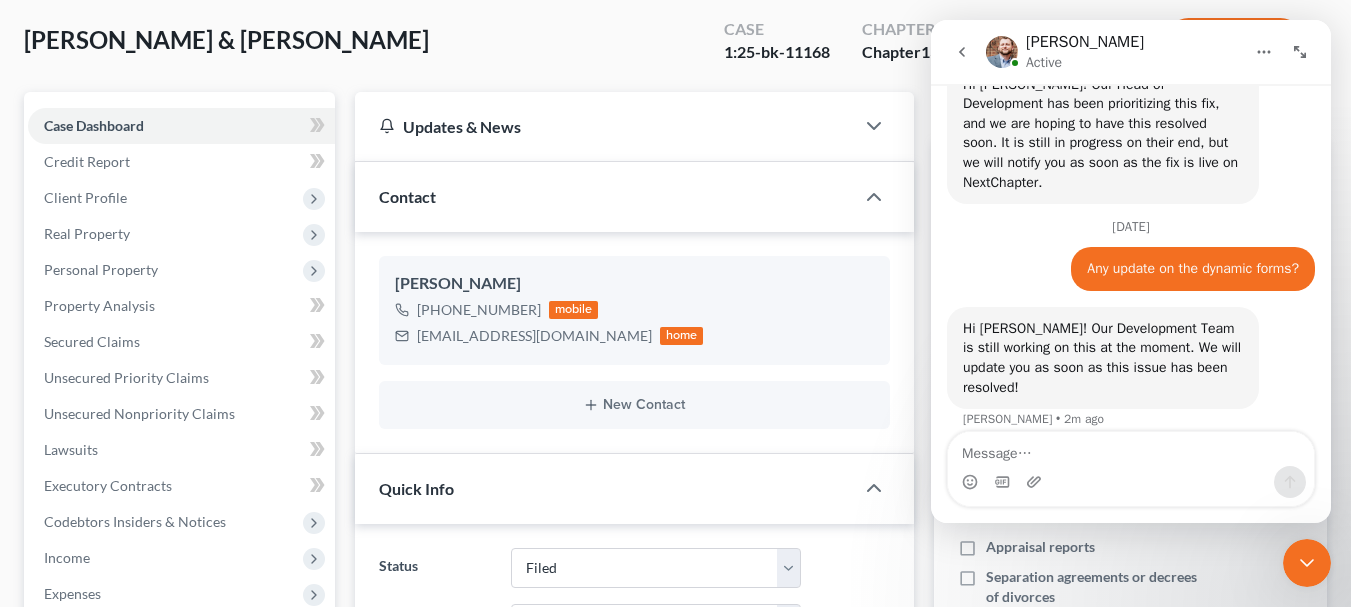 click 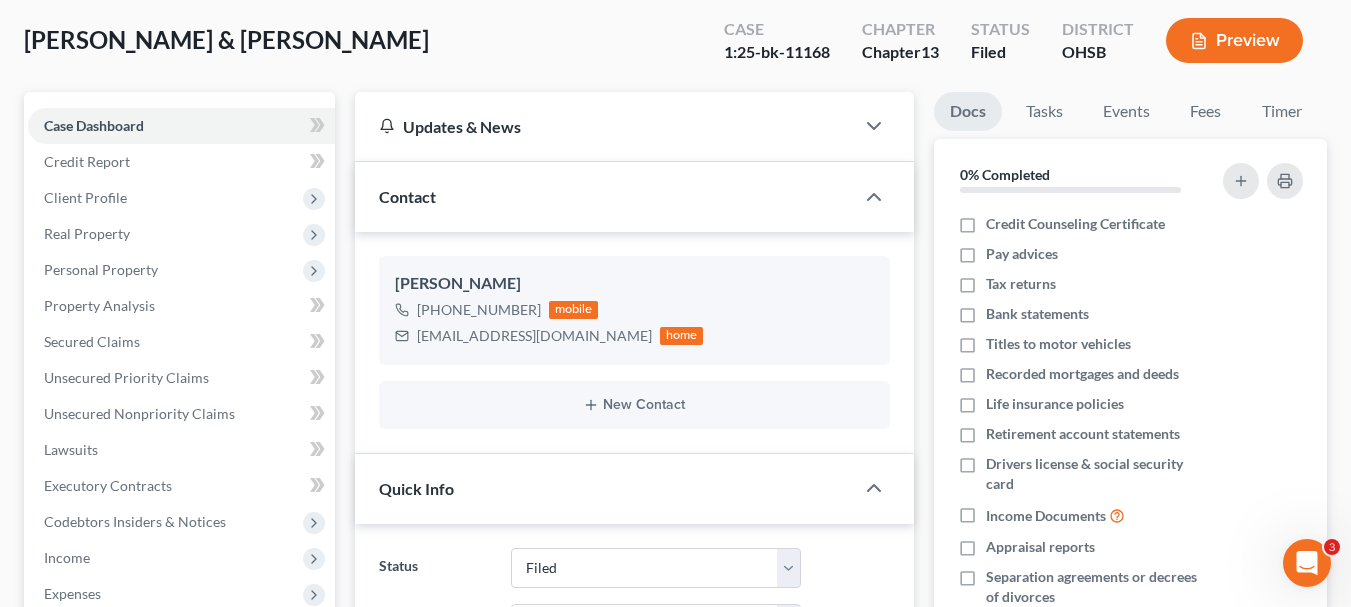scroll, scrollTop: 0, scrollLeft: 0, axis: both 